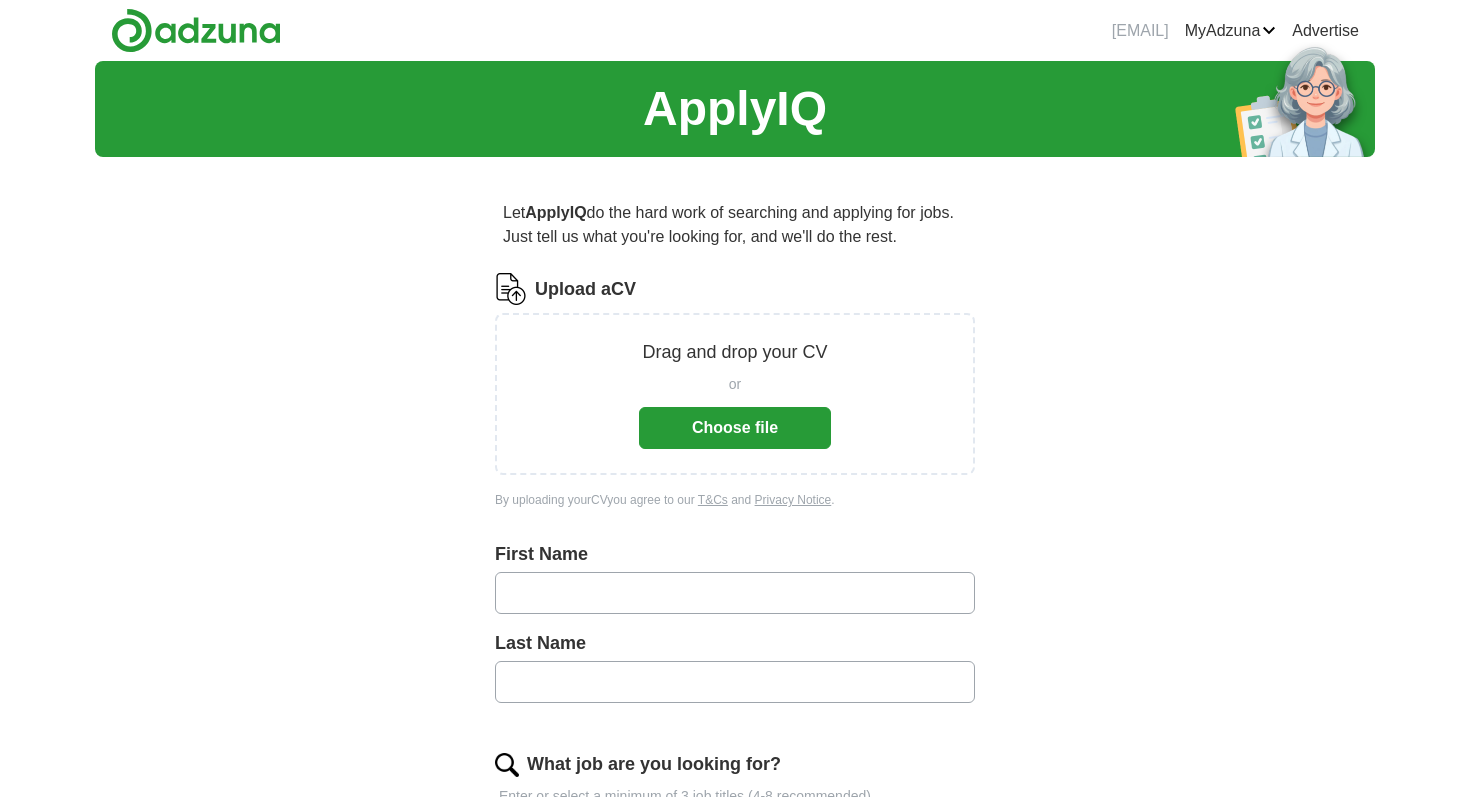 scroll, scrollTop: 0, scrollLeft: 0, axis: both 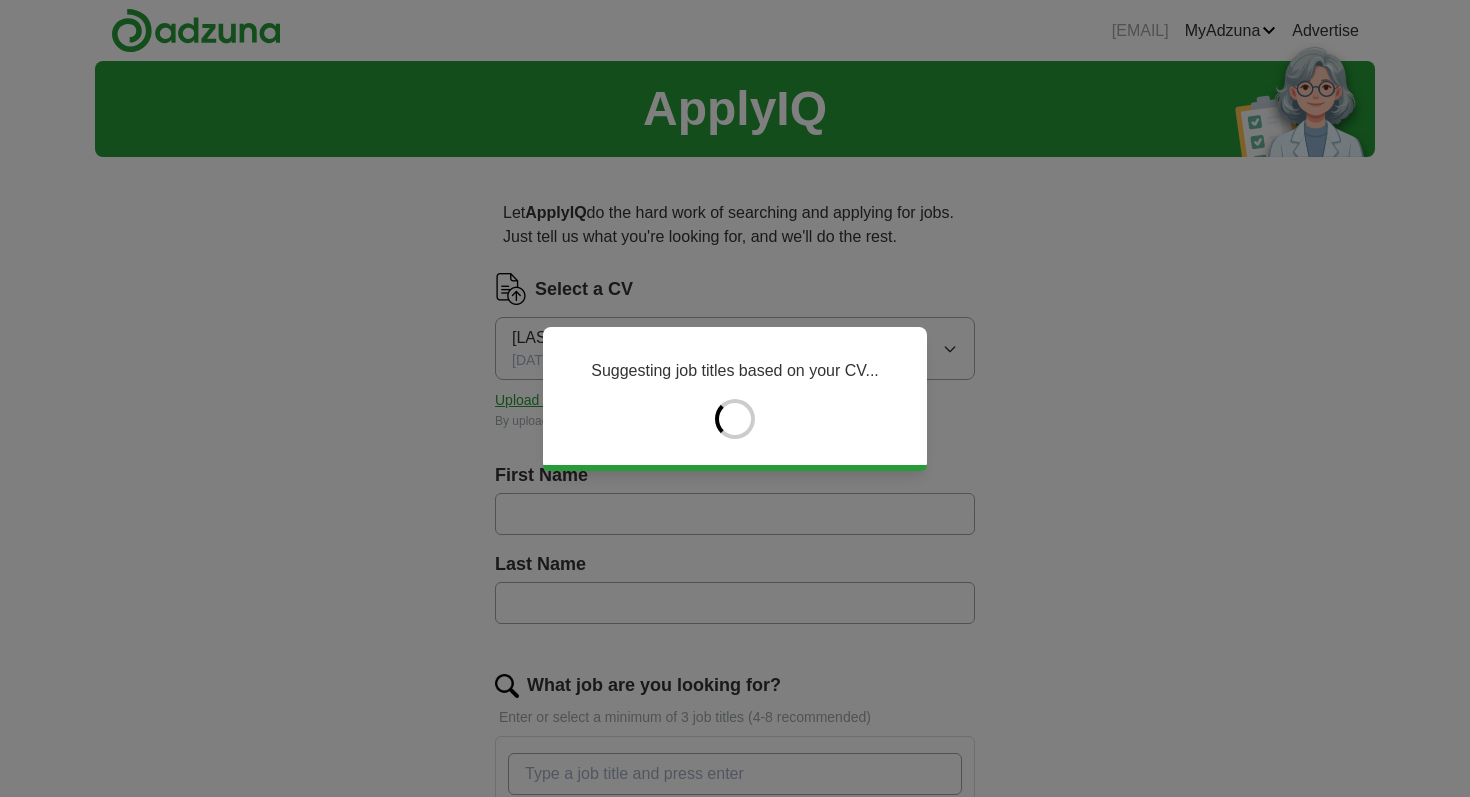 type on "*****" 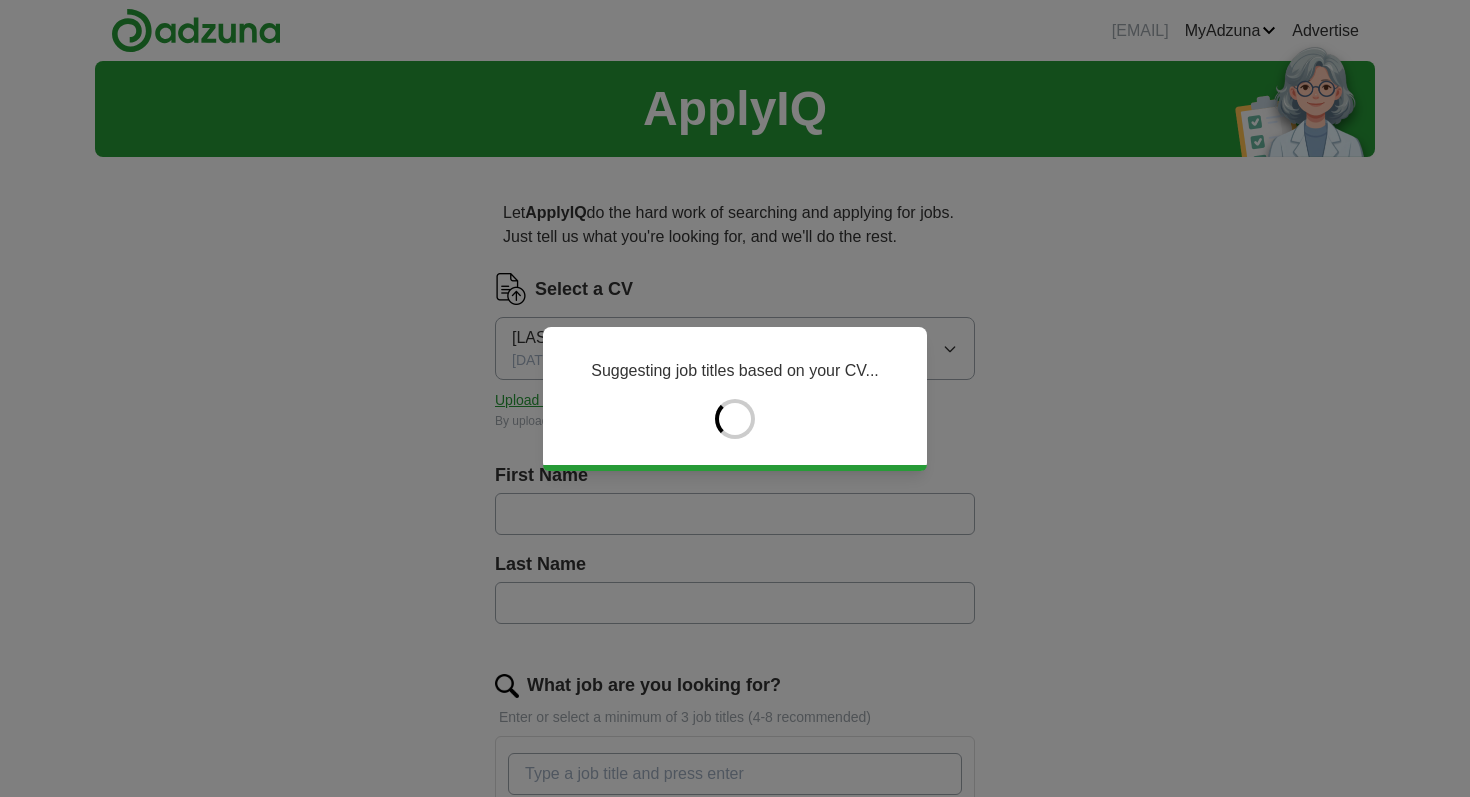 type on "******" 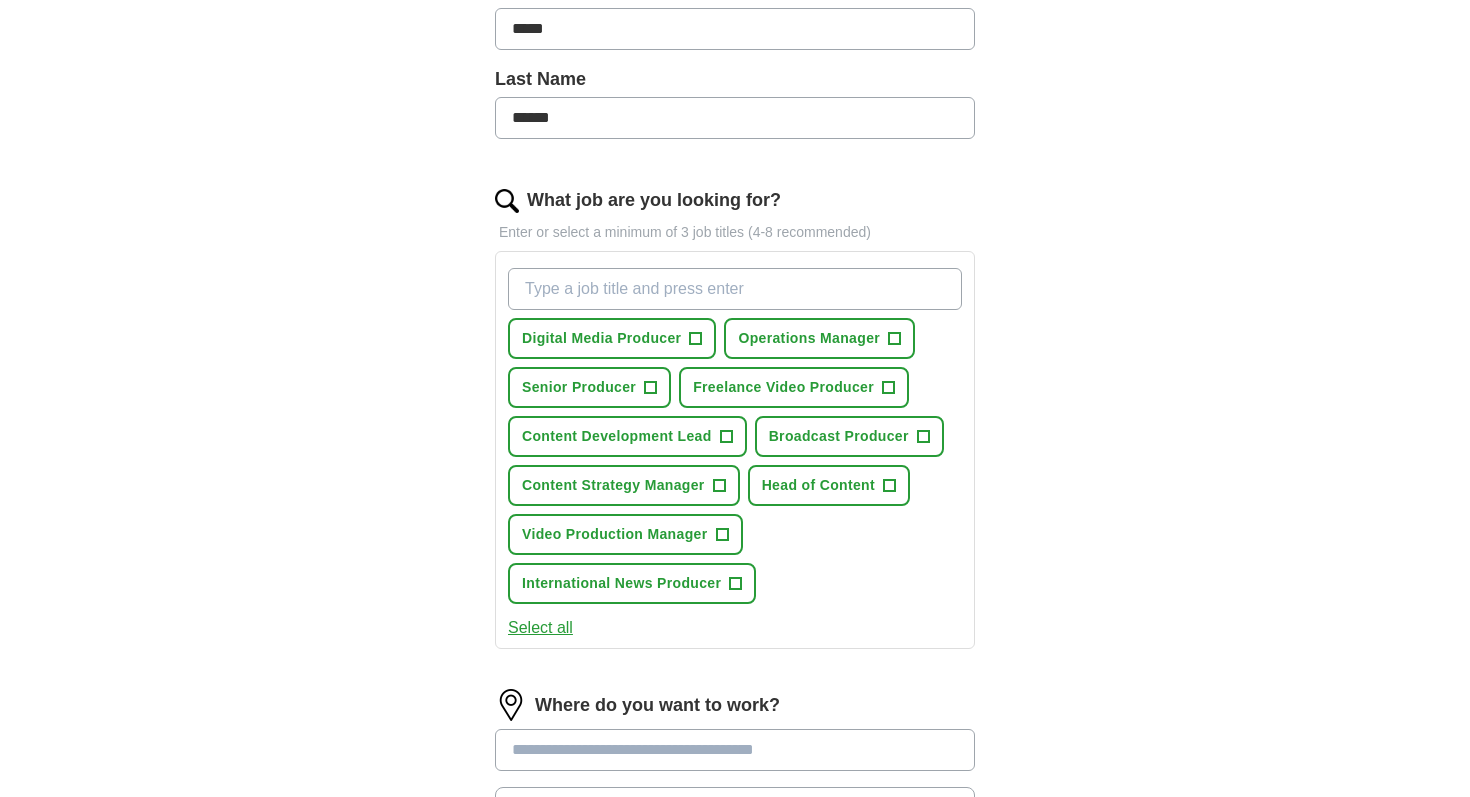 scroll, scrollTop: 488, scrollLeft: 0, axis: vertical 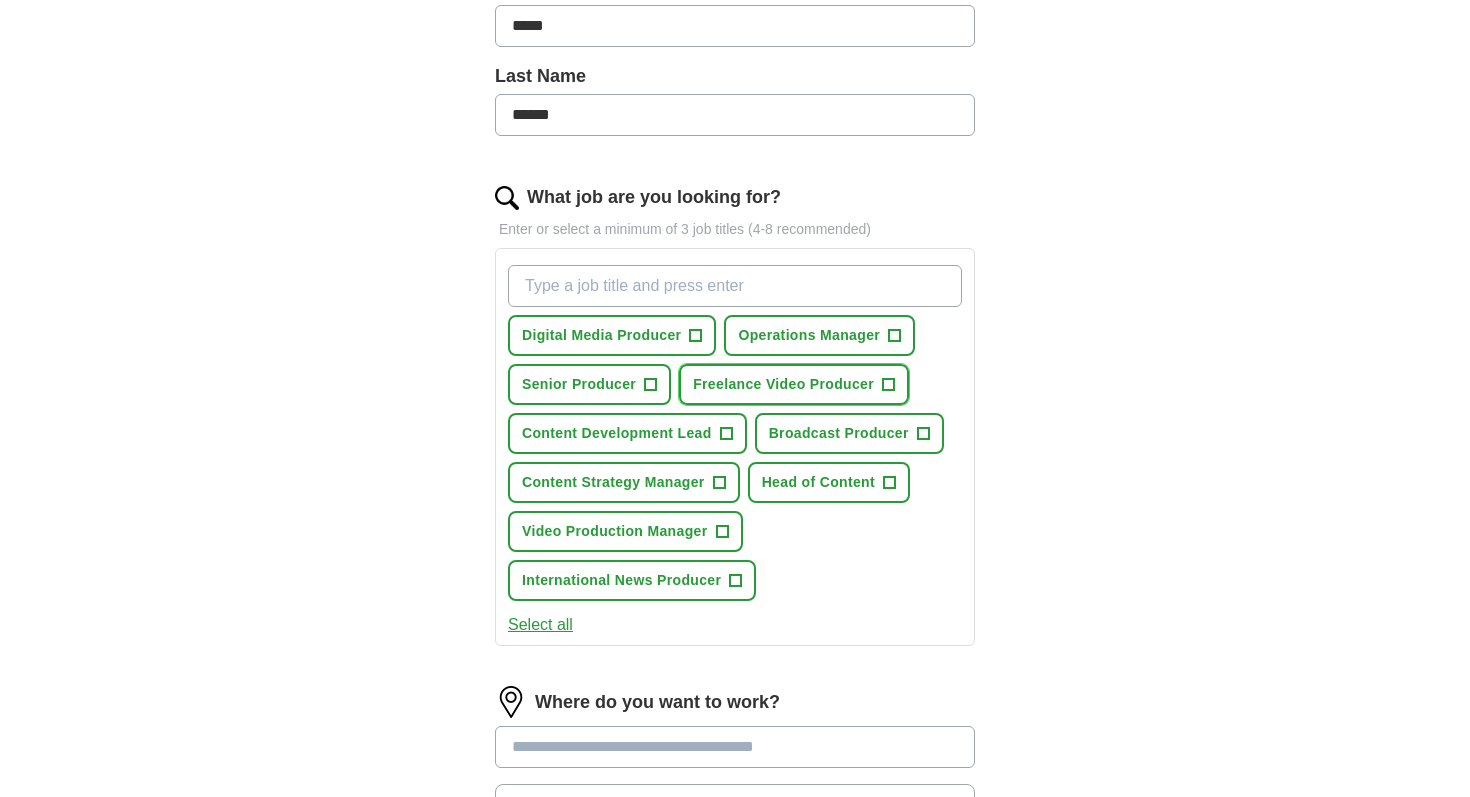 click on "+" at bounding box center (889, 385) 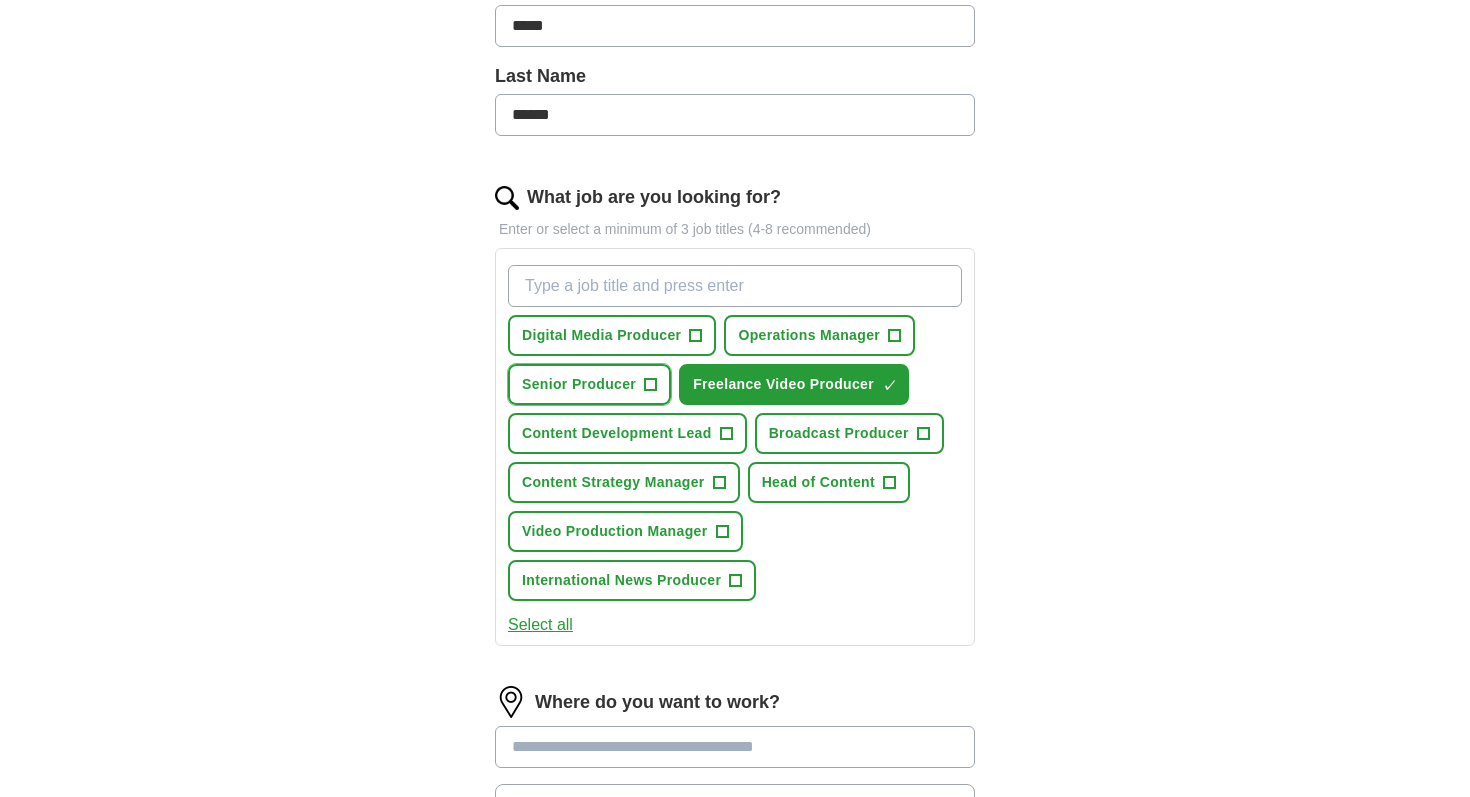 click on "+" at bounding box center [651, 385] 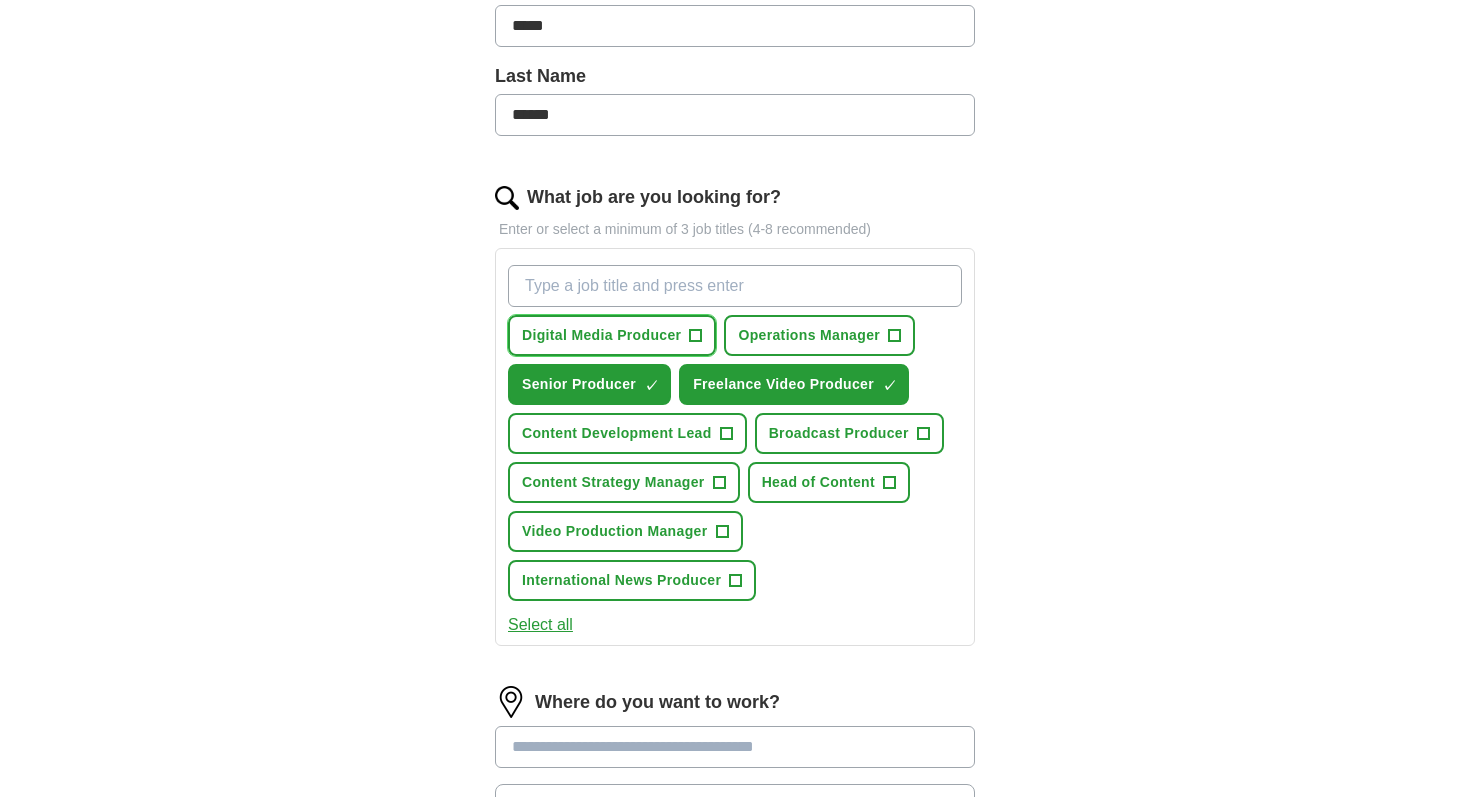click on "+" at bounding box center [696, 336] 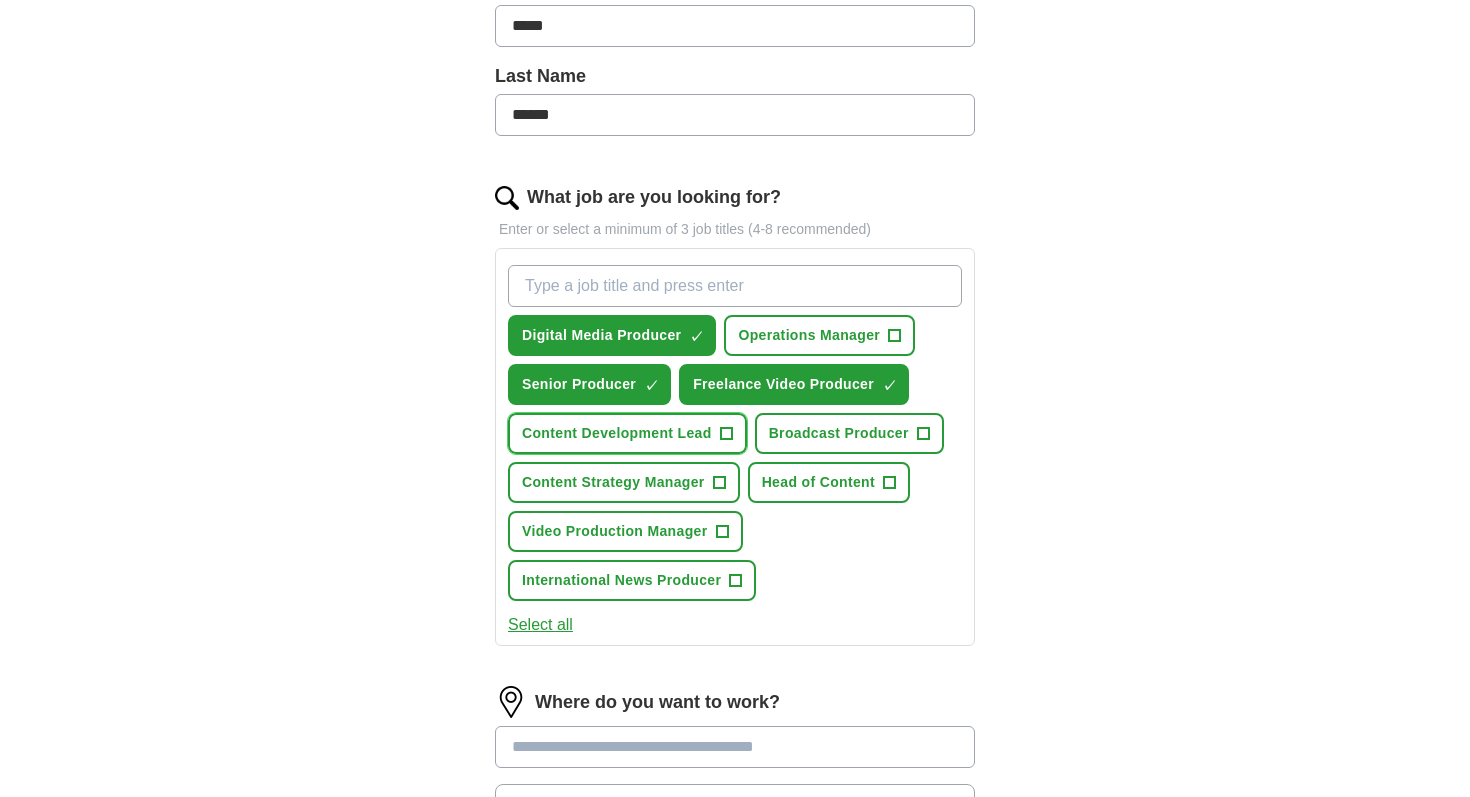 click on "+" at bounding box center (726, 434) 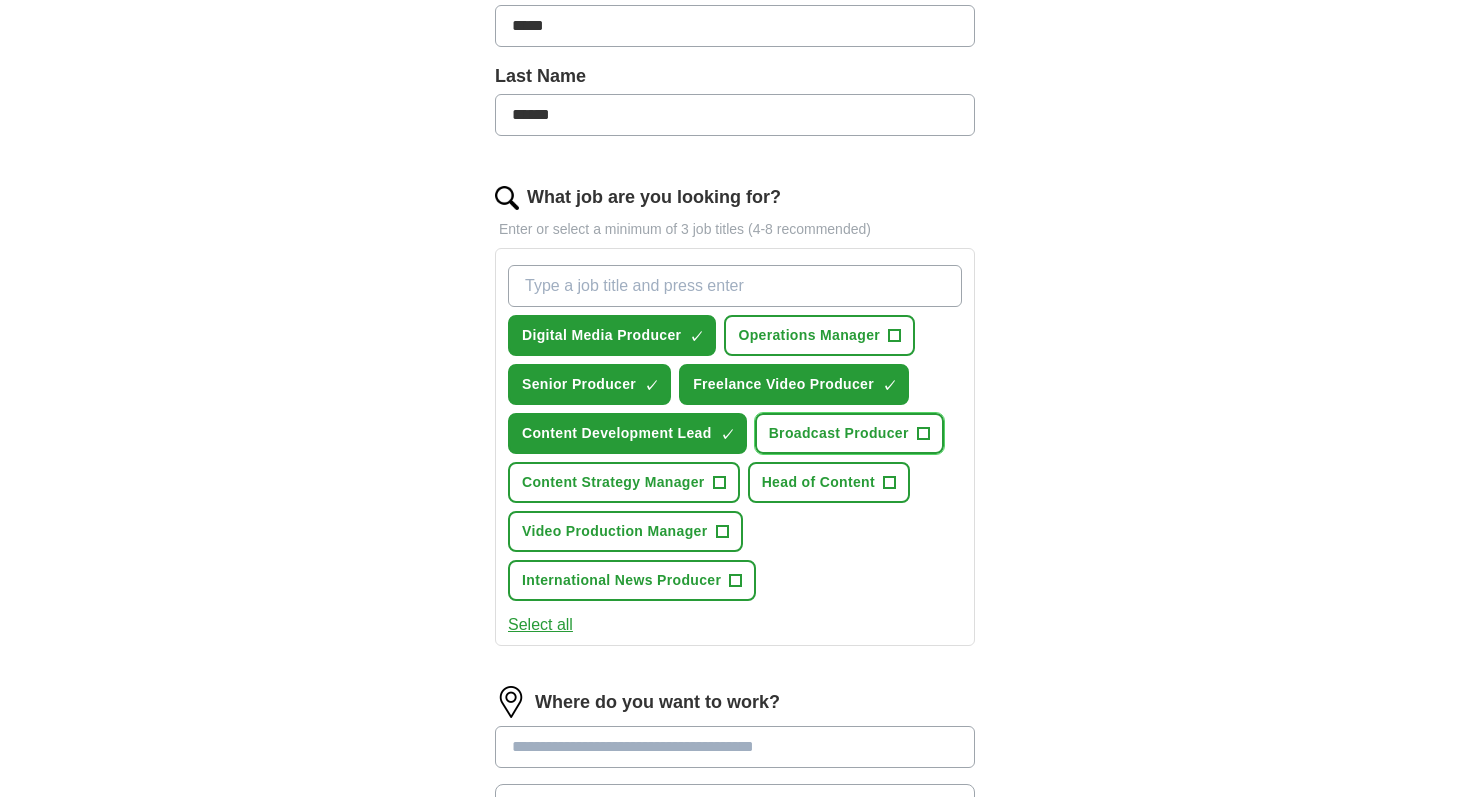 click on "+" at bounding box center (923, 434) 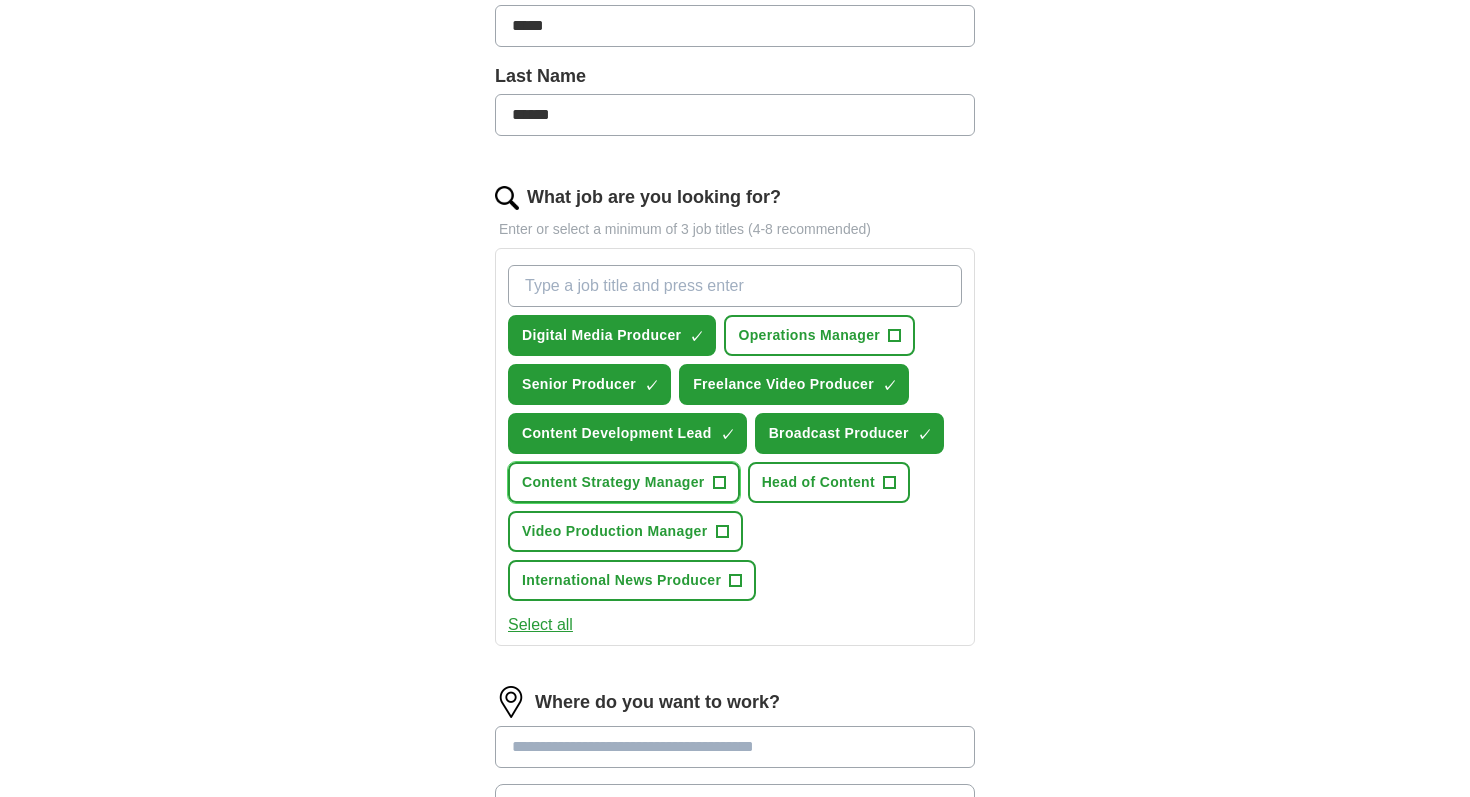 click on "+" at bounding box center [719, 483] 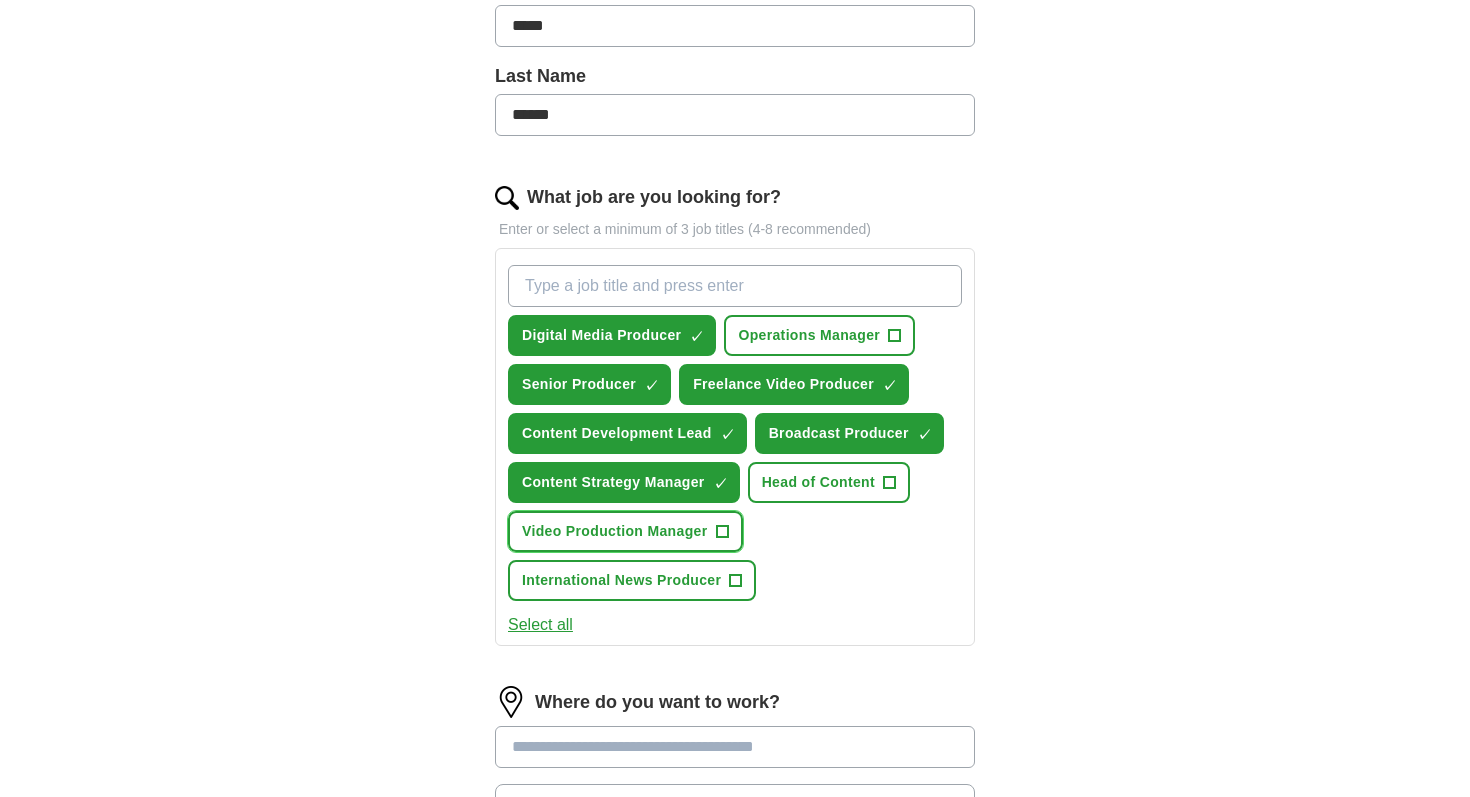 click on "+" at bounding box center (722, 532) 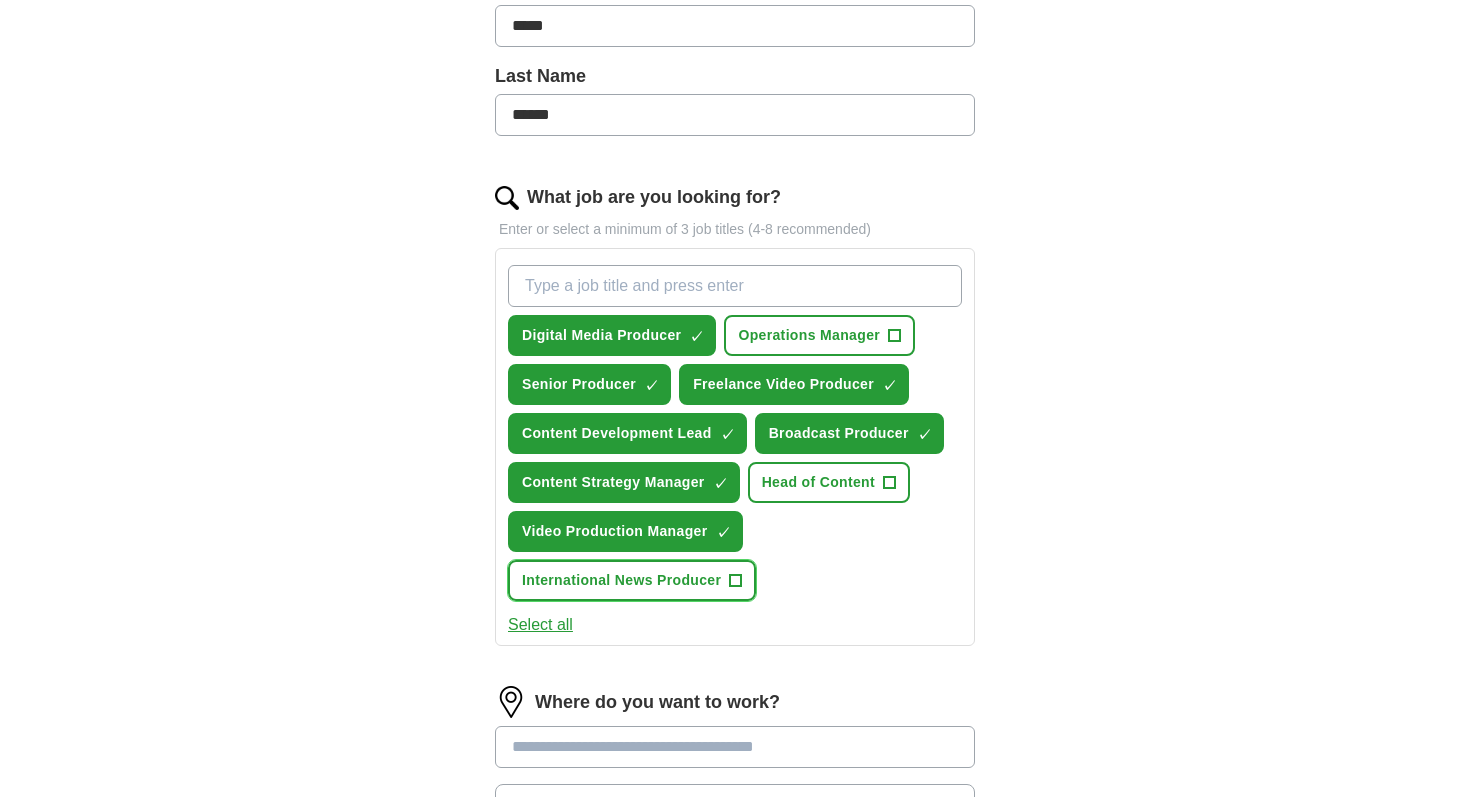 click on "+" at bounding box center [736, 581] 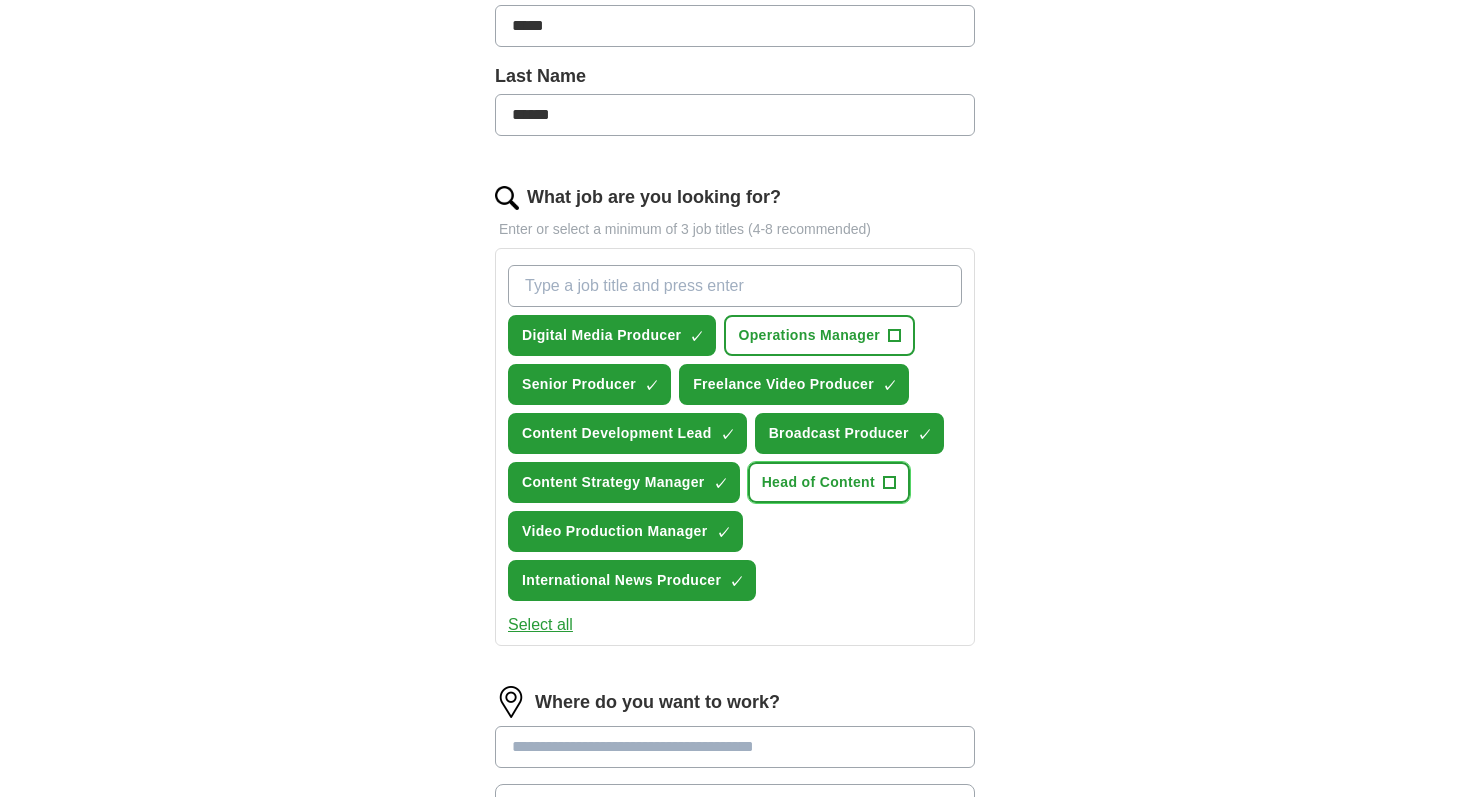 click on "+" at bounding box center [890, 483] 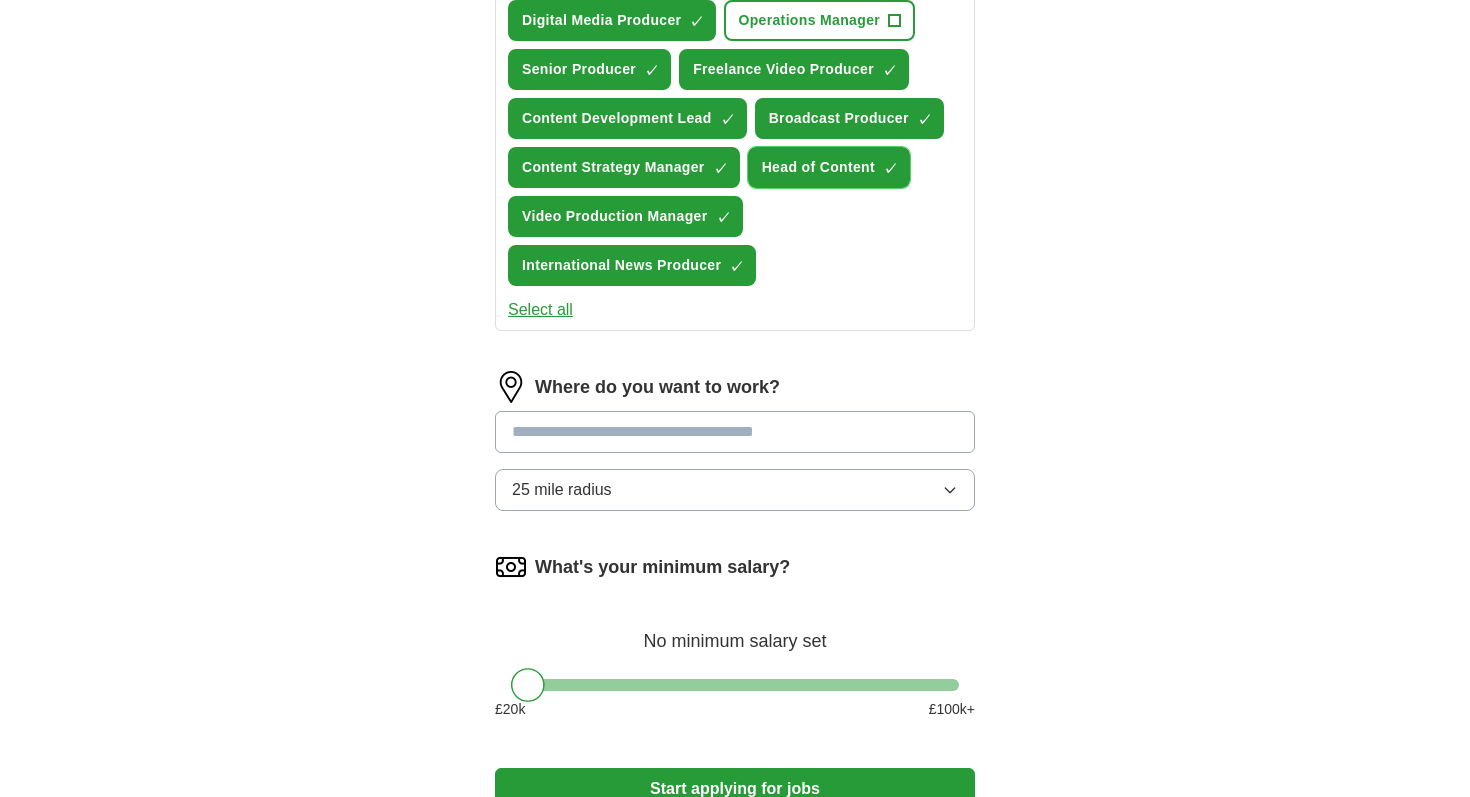 scroll, scrollTop: 821, scrollLeft: 0, axis: vertical 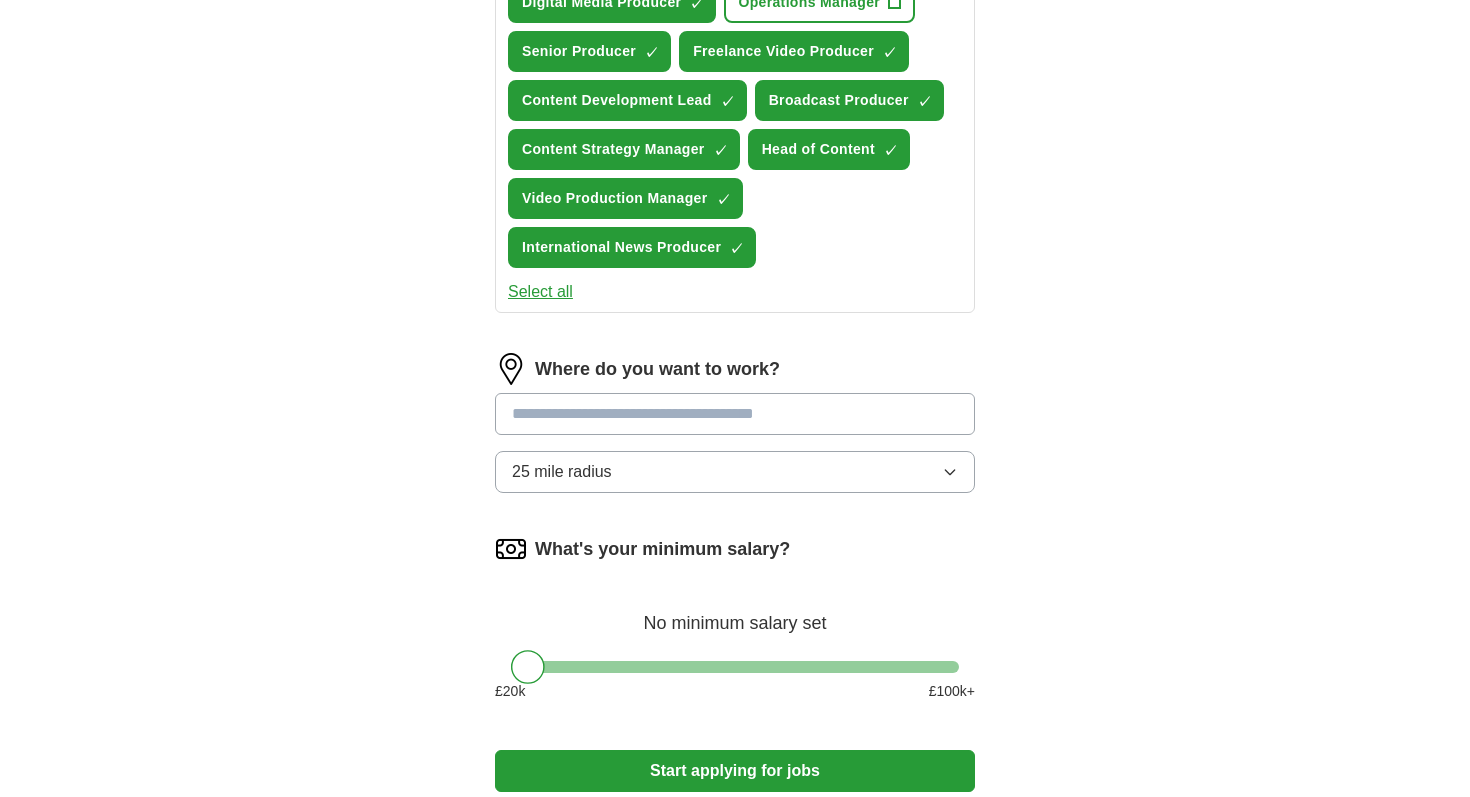 click at bounding box center [735, 414] 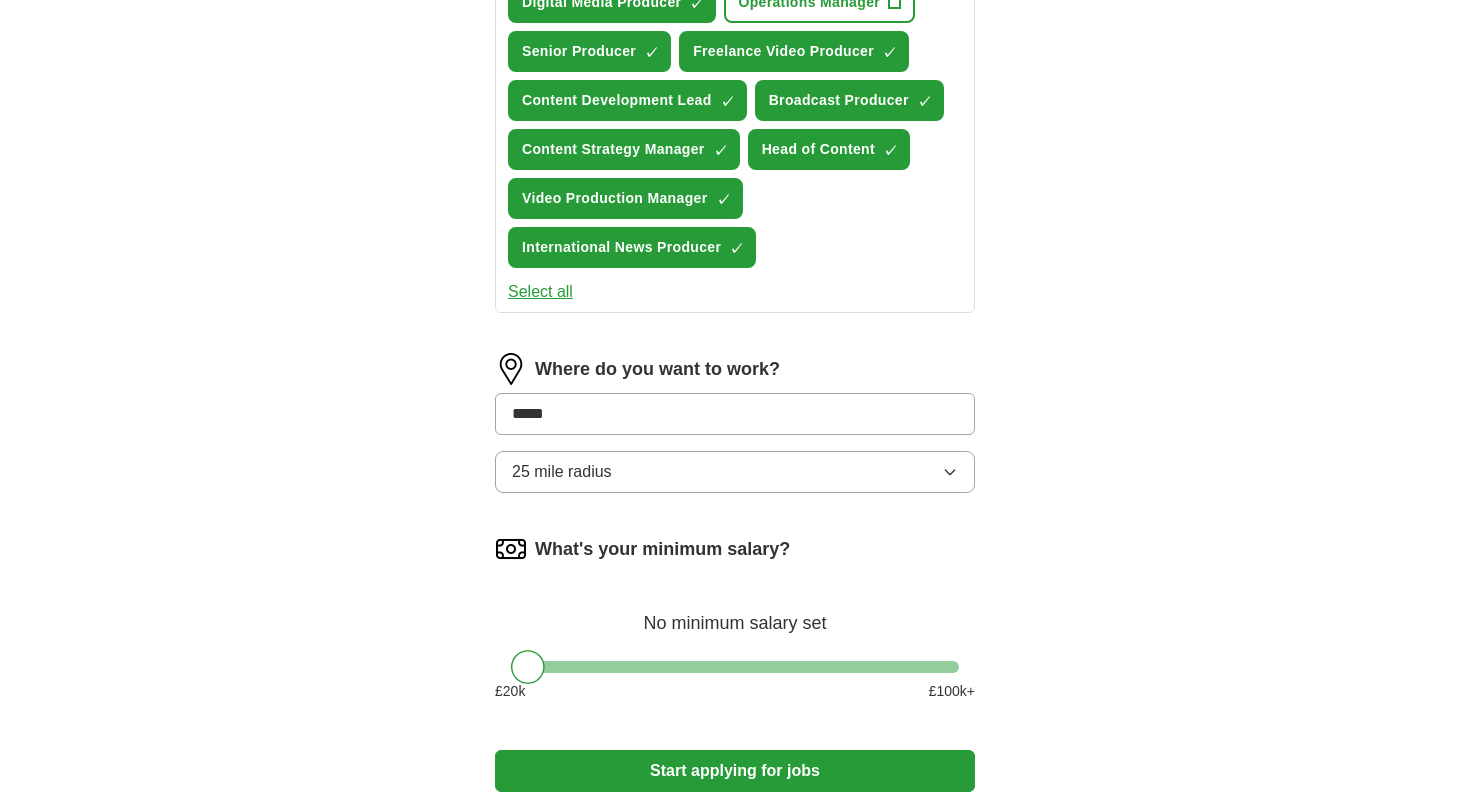 type on "******" 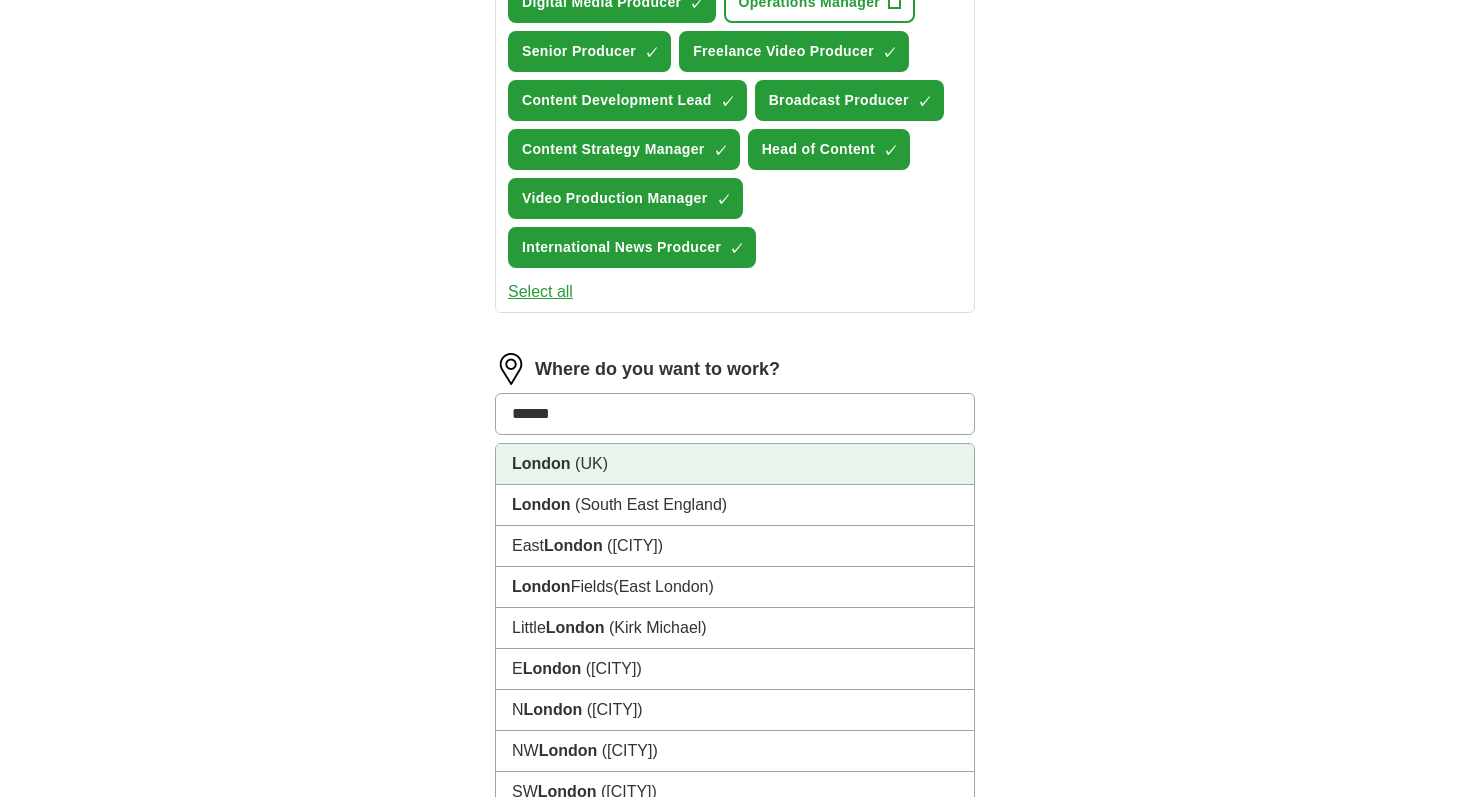 click on "London   (UK)" at bounding box center [735, 464] 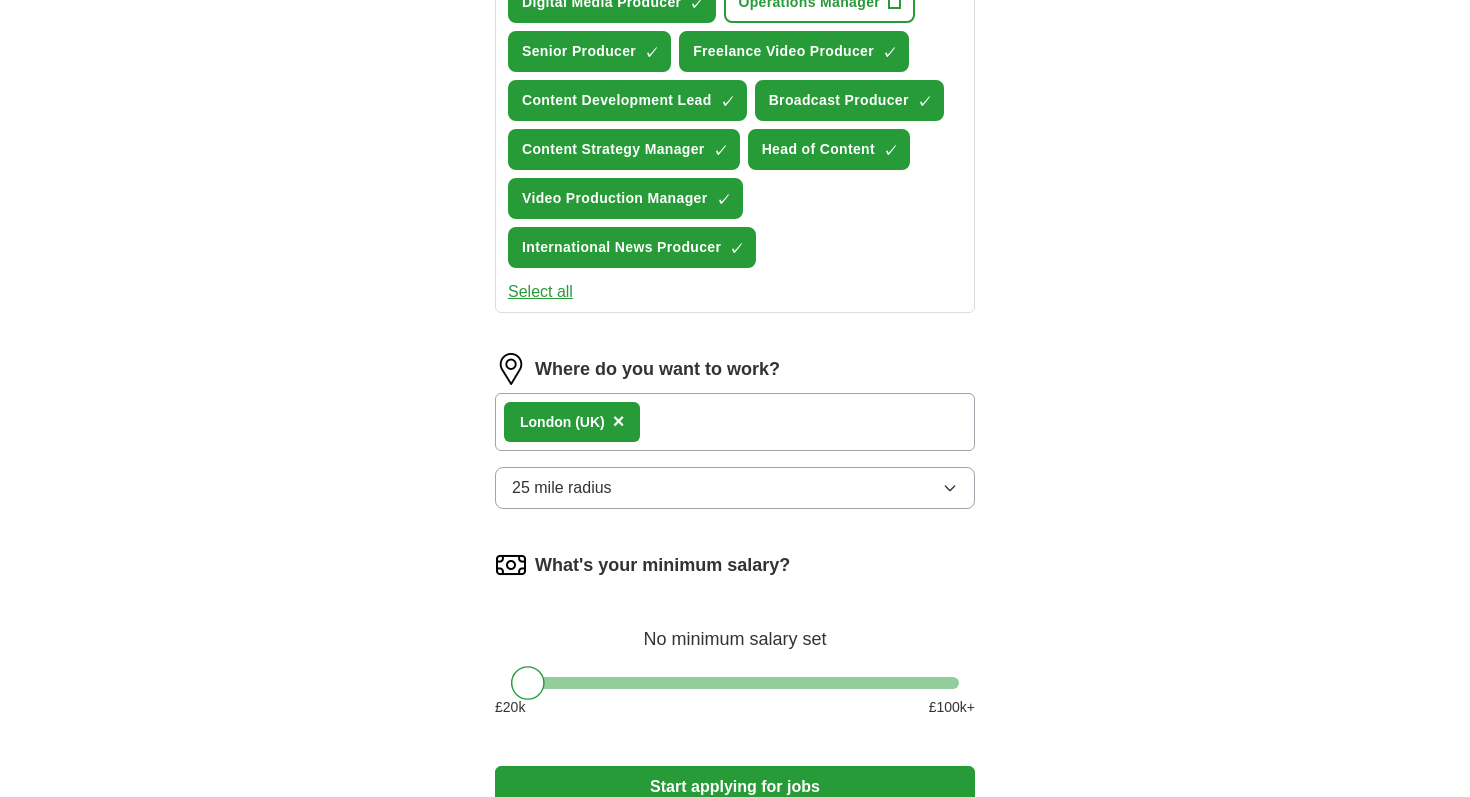 click on "25 mile radius" at bounding box center [735, 488] 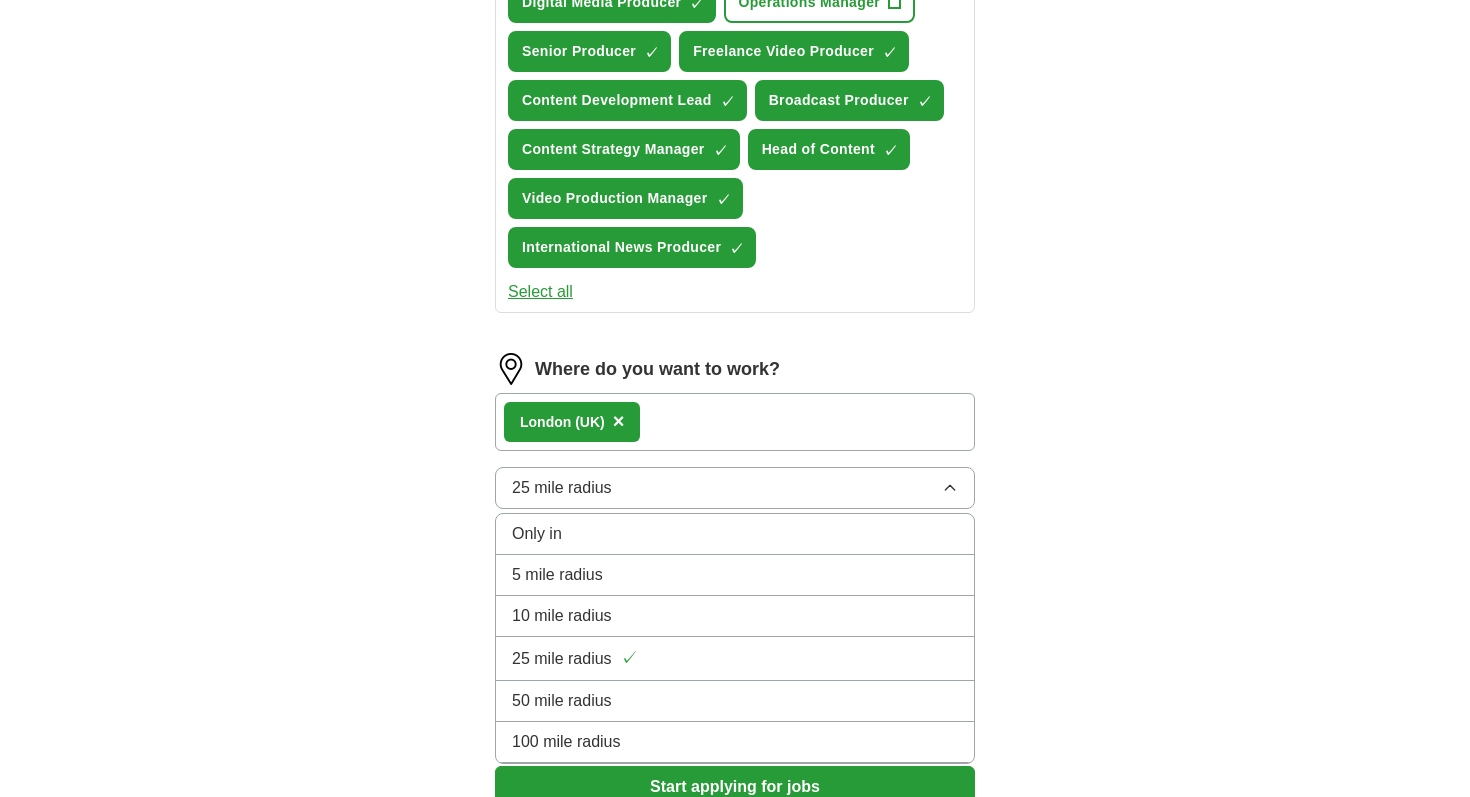 click on "50 mile radius" at bounding box center [562, 701] 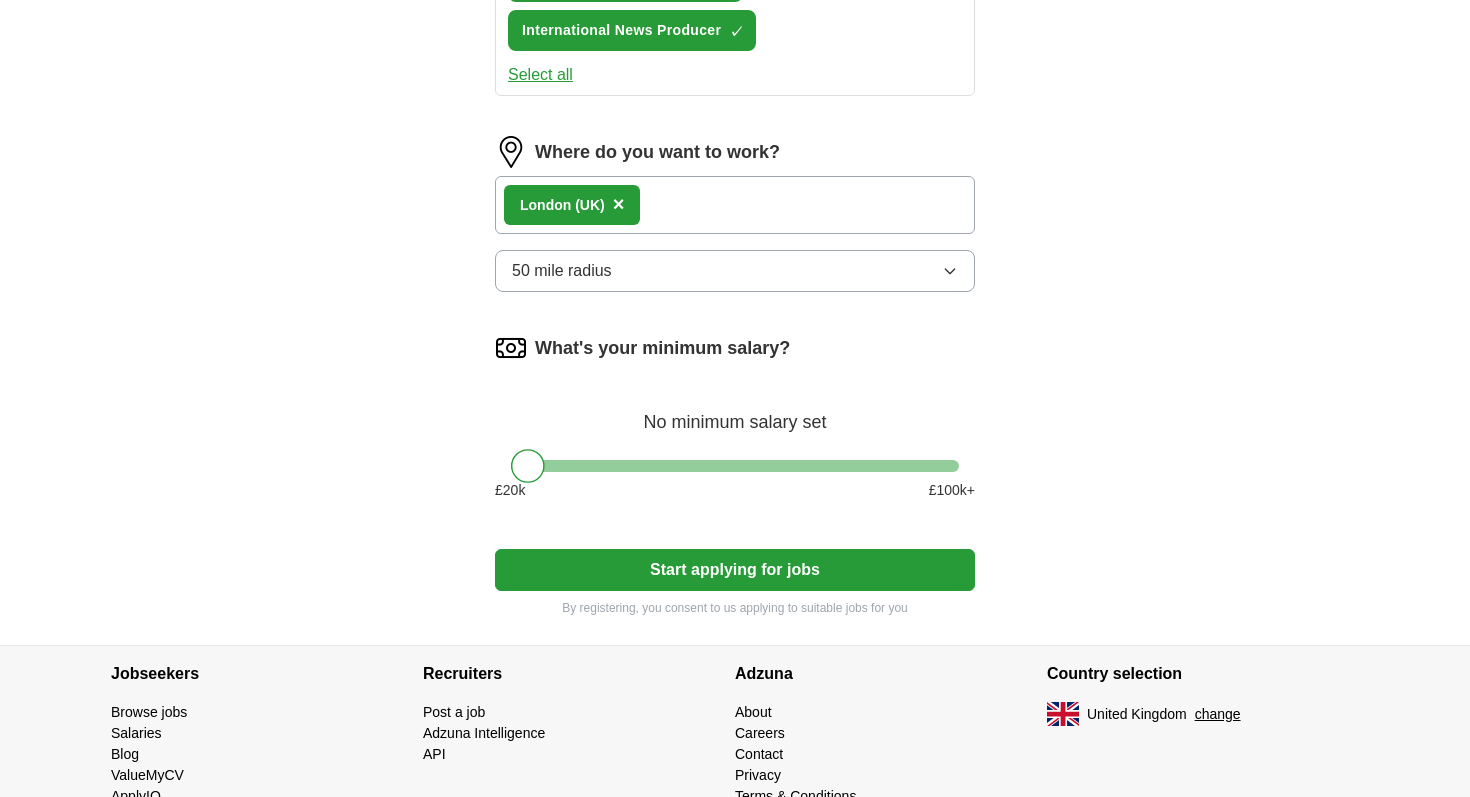 scroll, scrollTop: 1055, scrollLeft: 0, axis: vertical 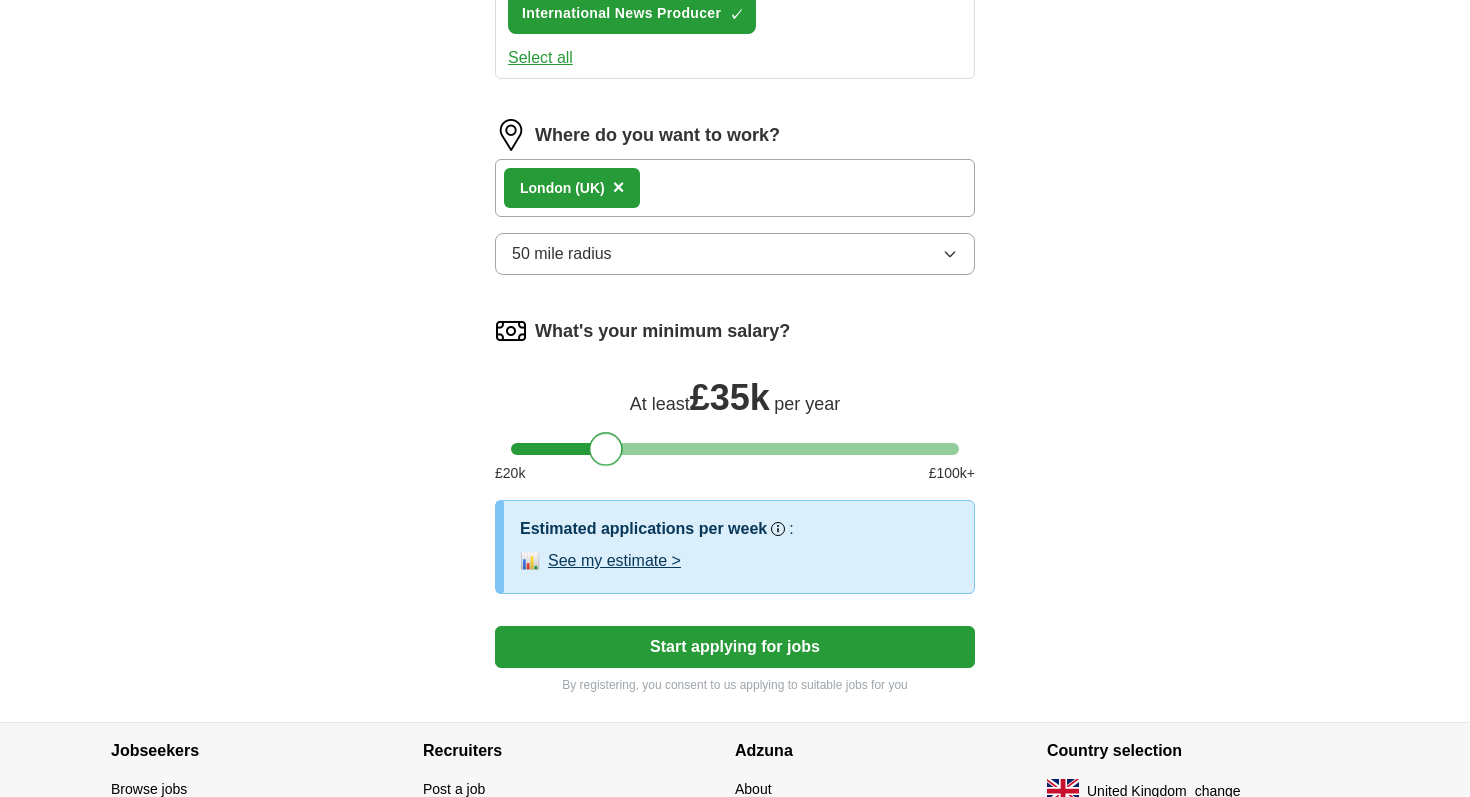 drag, startPoint x: 530, startPoint y: 452, endPoint x: 608, endPoint y: 443, distance: 78.51752 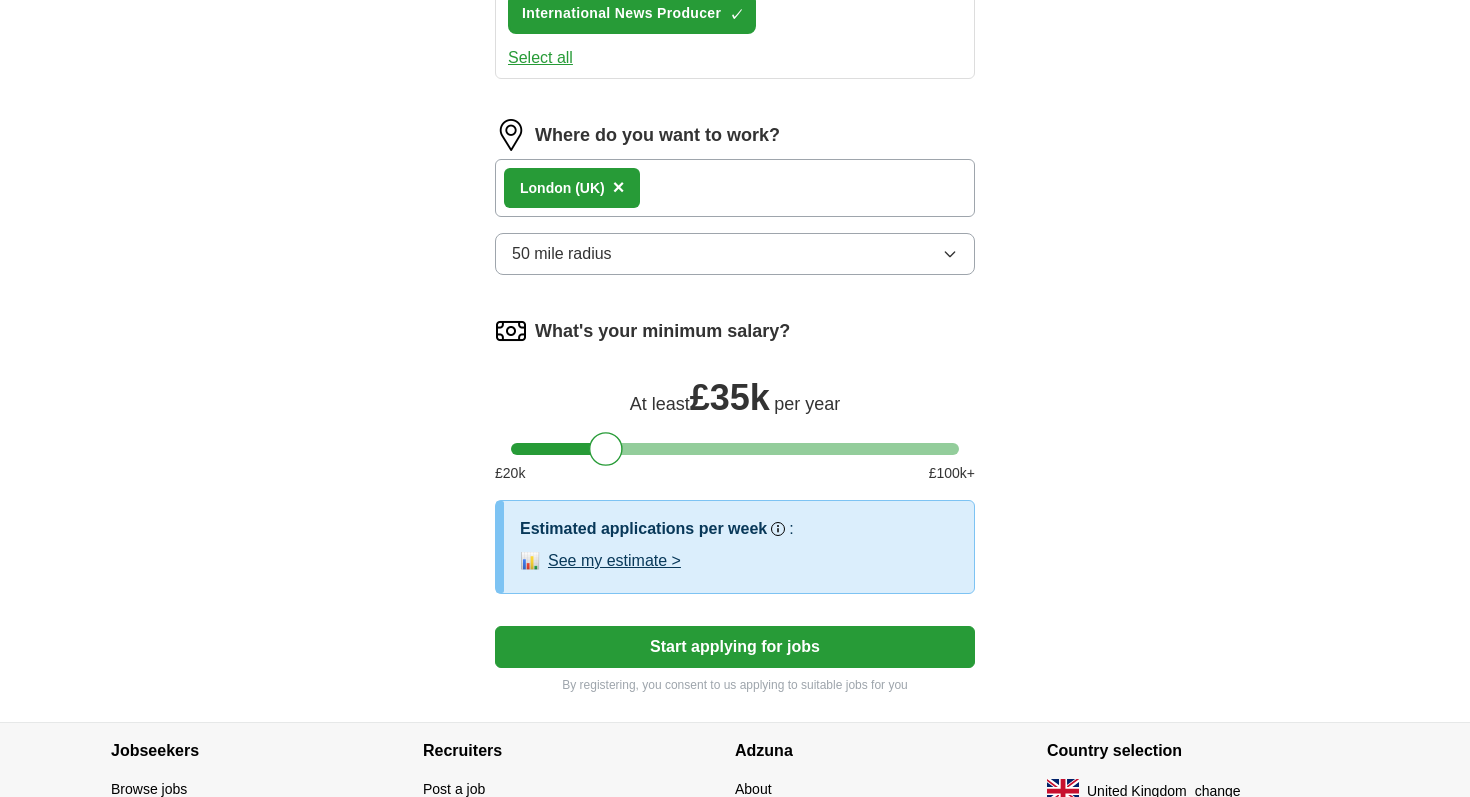 click on "Let ApplyIQ do the hard work of searching and applying for jobs. Just tell us what you're looking for, and we'll do the rest. Select a CV [LAST] news producer CV.pdf [DATE], [TIME] Upload a different CV By uploading your CV you agree to our T&Cs and Privacy Notice. First Name ***** Last Name ****** What job are you looking for? Enter or select a minimum of 3 job titles (4-8 recommended) Digital Media Producer ✓ × Operations Manager + Senior Producer ✓ × Freelance Video Producer ✓ × Content Development Lead ✓ × Broadcast Producer ✓ × Content Strategy Manager ✓ × Head of Content ✓ × Video Production Manager ✓ × International News Producer ✓ × Select all Where do you want to work? London (UK) × 50 mile radius What's your minimum salary? At least £ 35k per year £ 20 k £ 100 k+ Estimated applications per week Our best guess based on live jobs today, and others like you. : 📊 See my estimate > Start applying for jobs" at bounding box center (735, -80) 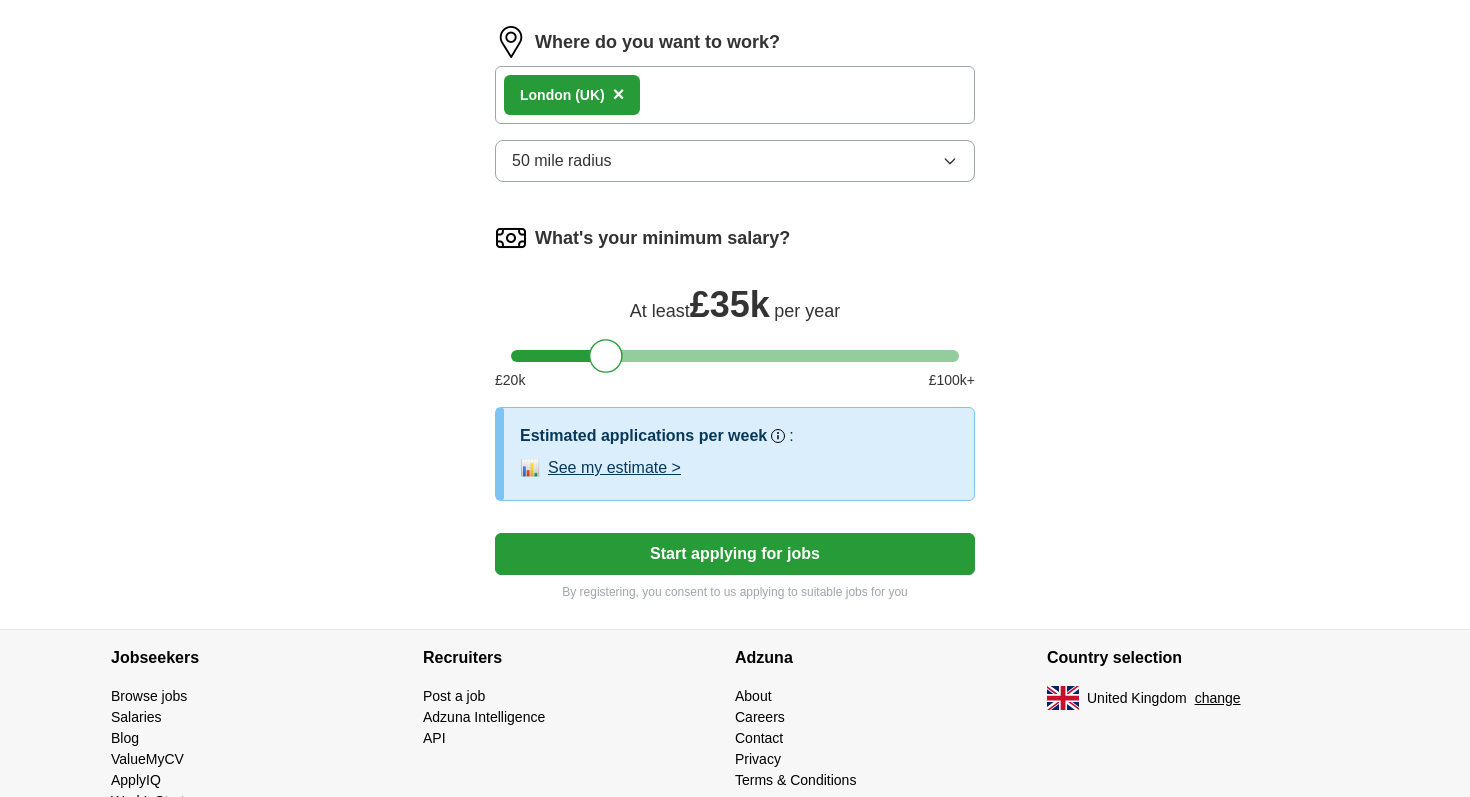 scroll, scrollTop: 1203, scrollLeft: 0, axis: vertical 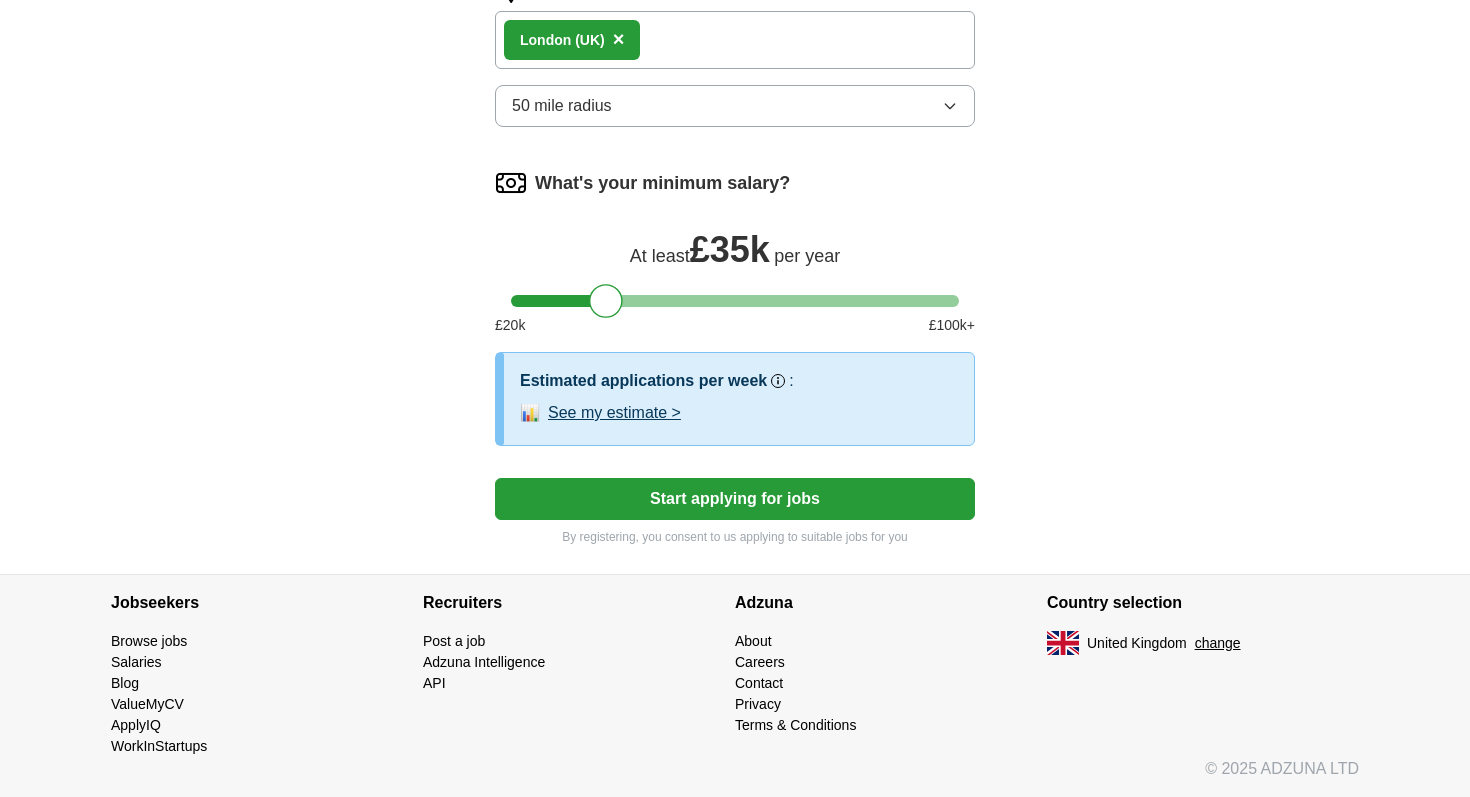 click on "Start applying for jobs" at bounding box center (735, 499) 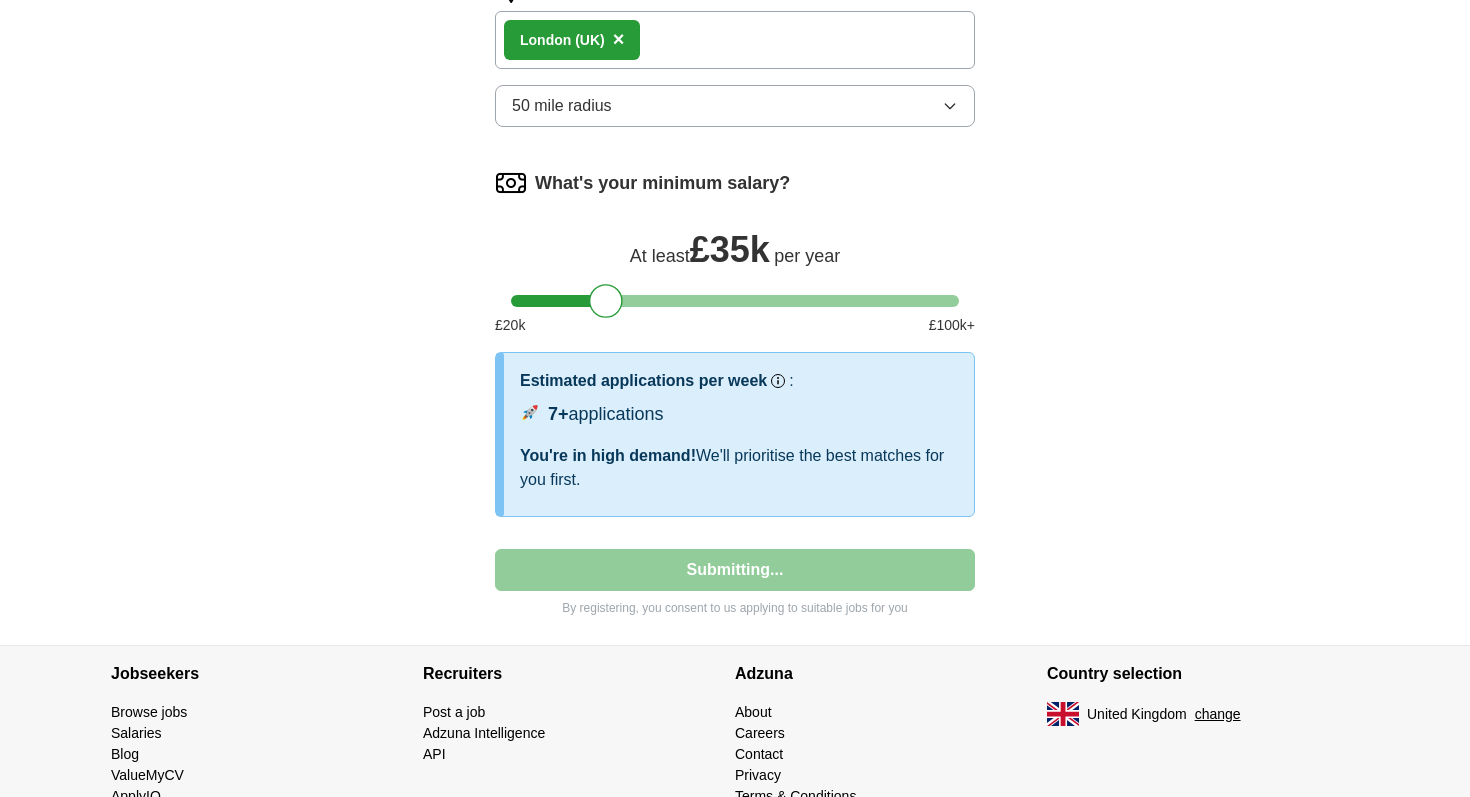 select on "**" 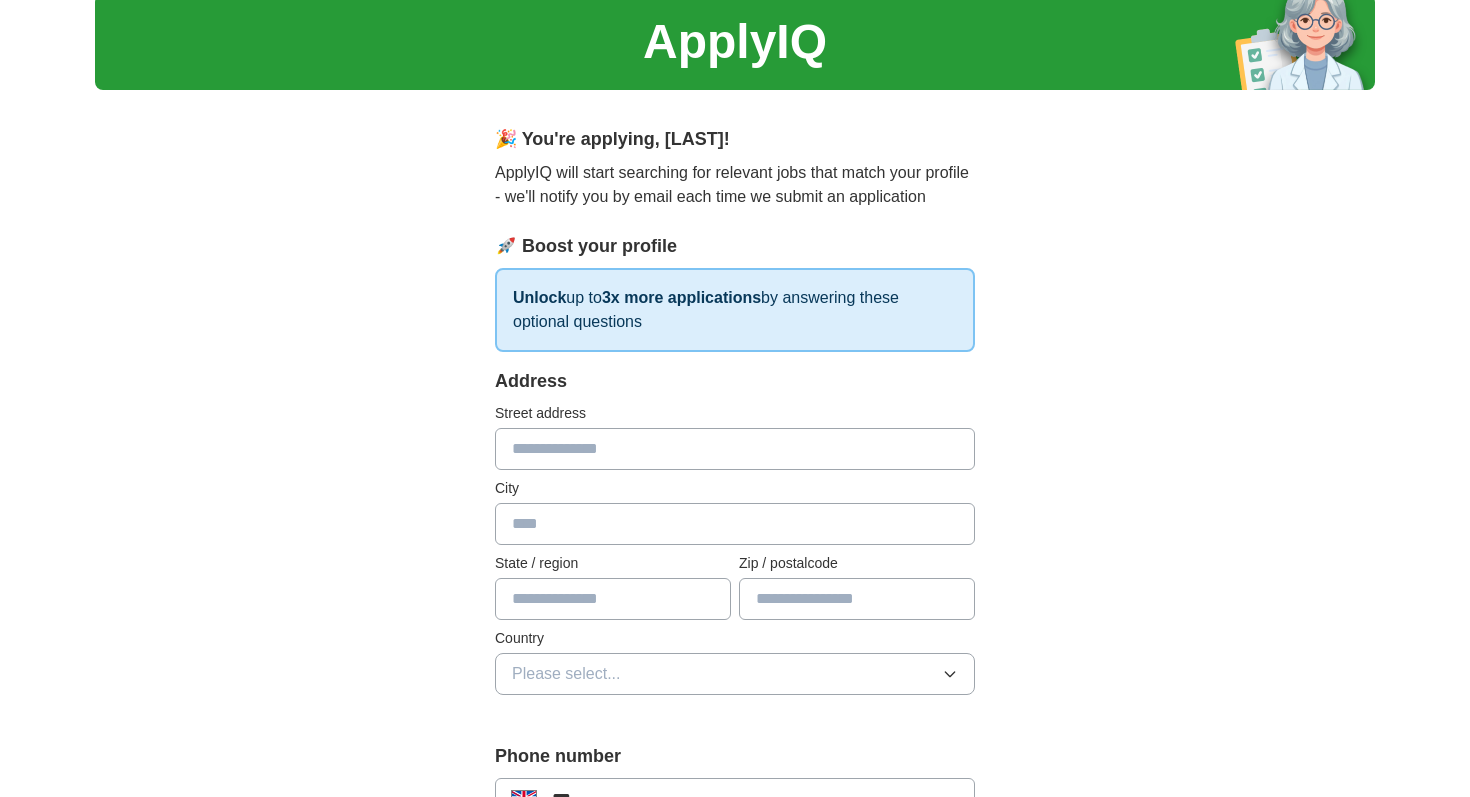 scroll, scrollTop: 0, scrollLeft: 0, axis: both 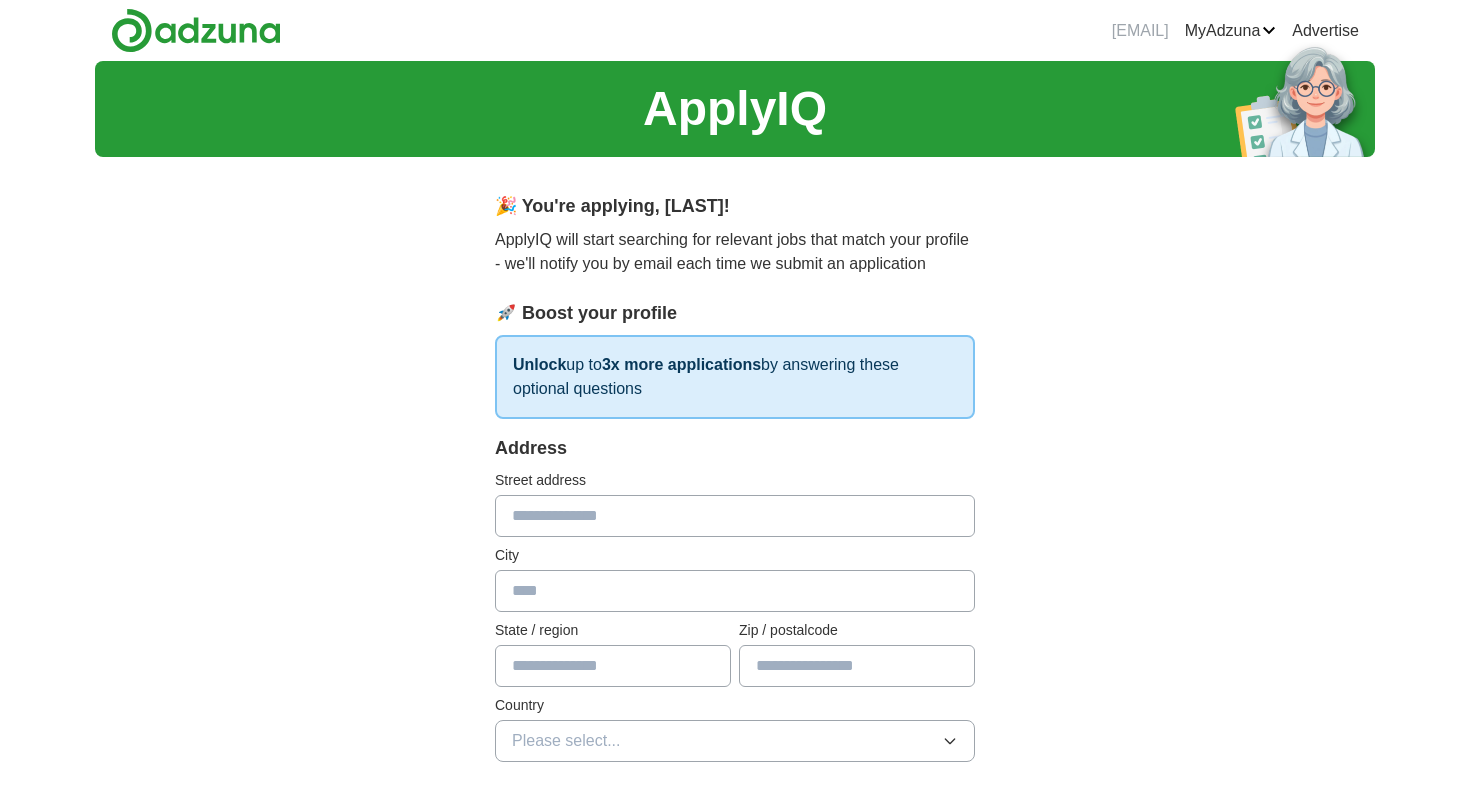 click at bounding box center (735, 516) 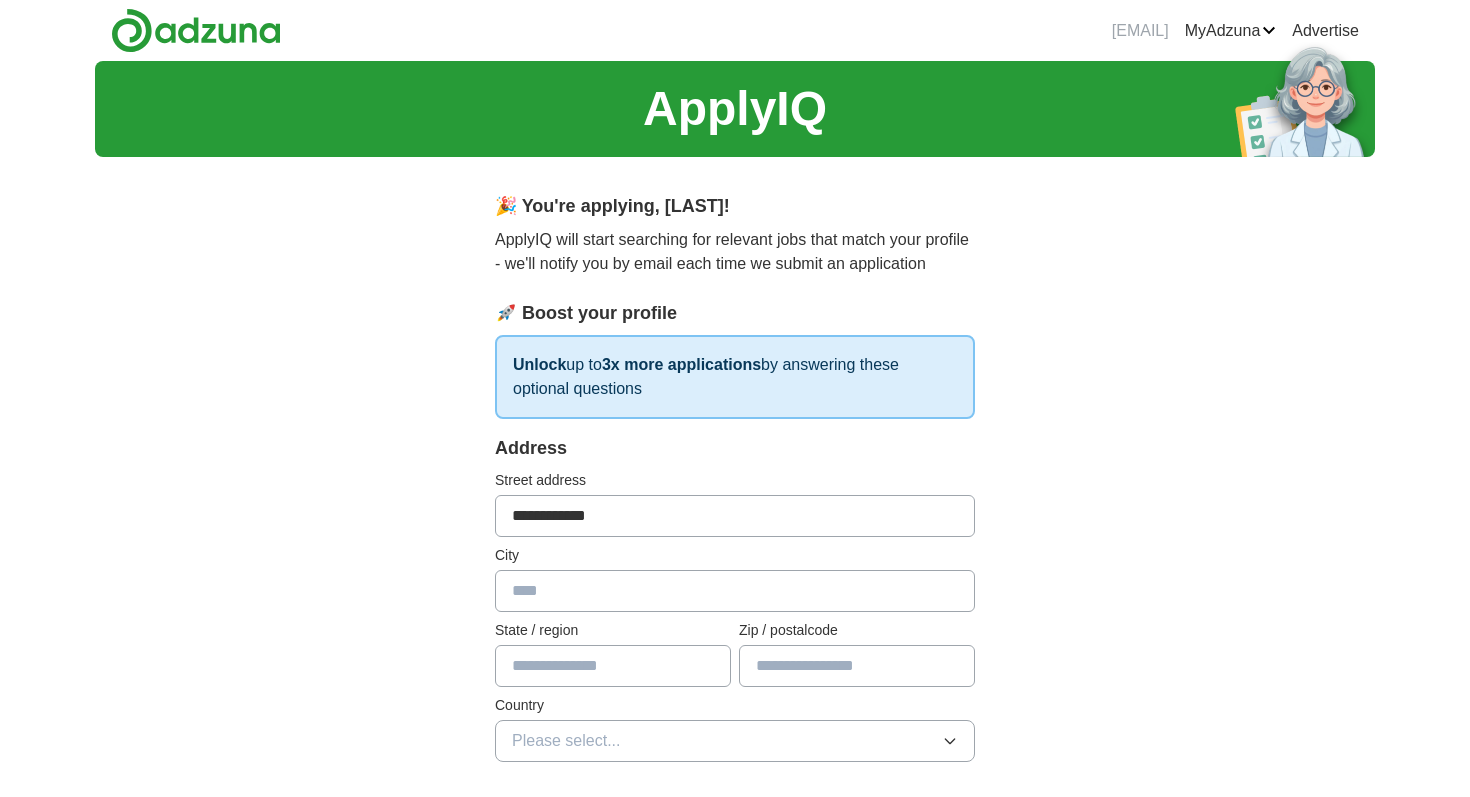type on "*******" 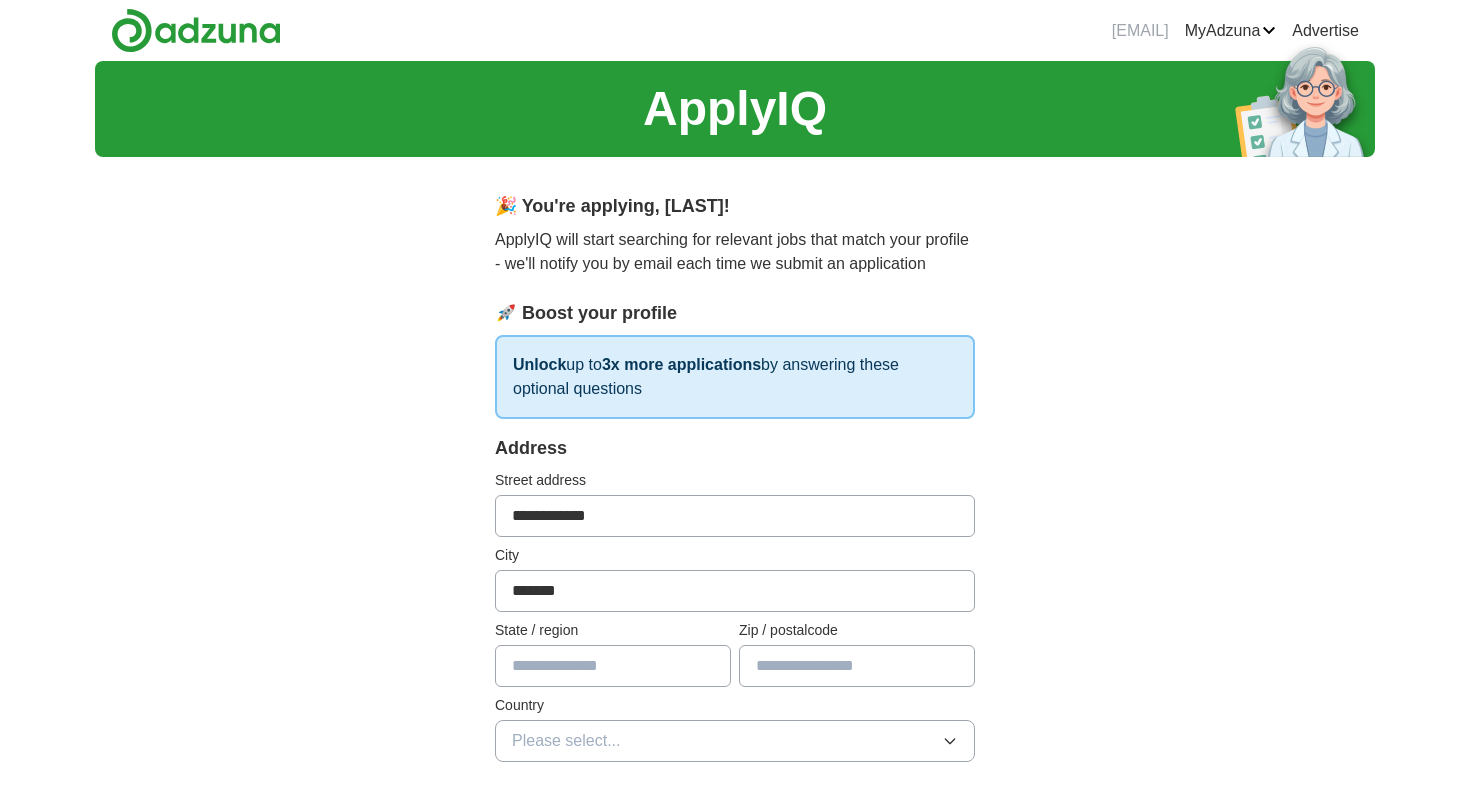 type on "**********" 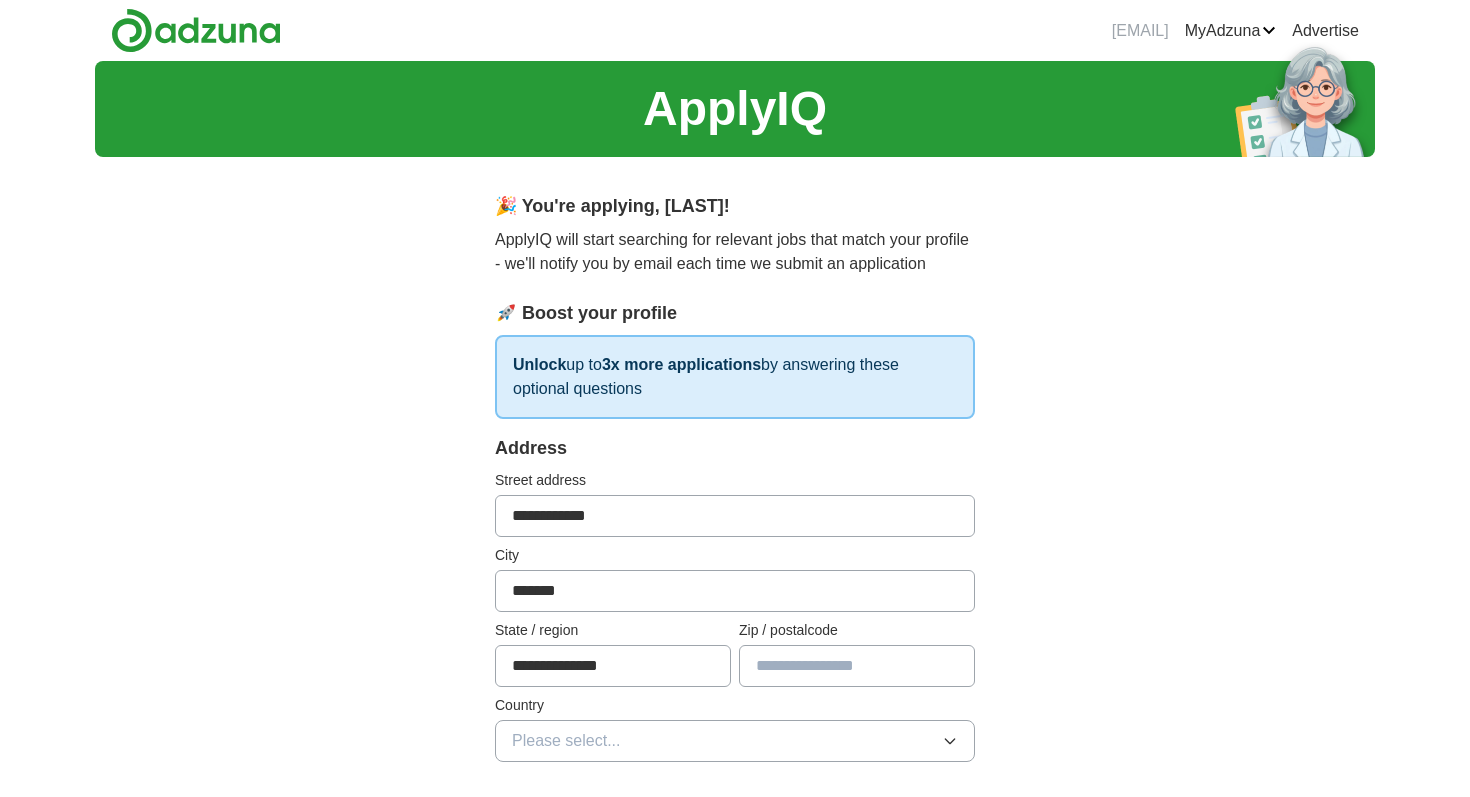 type on "*******" 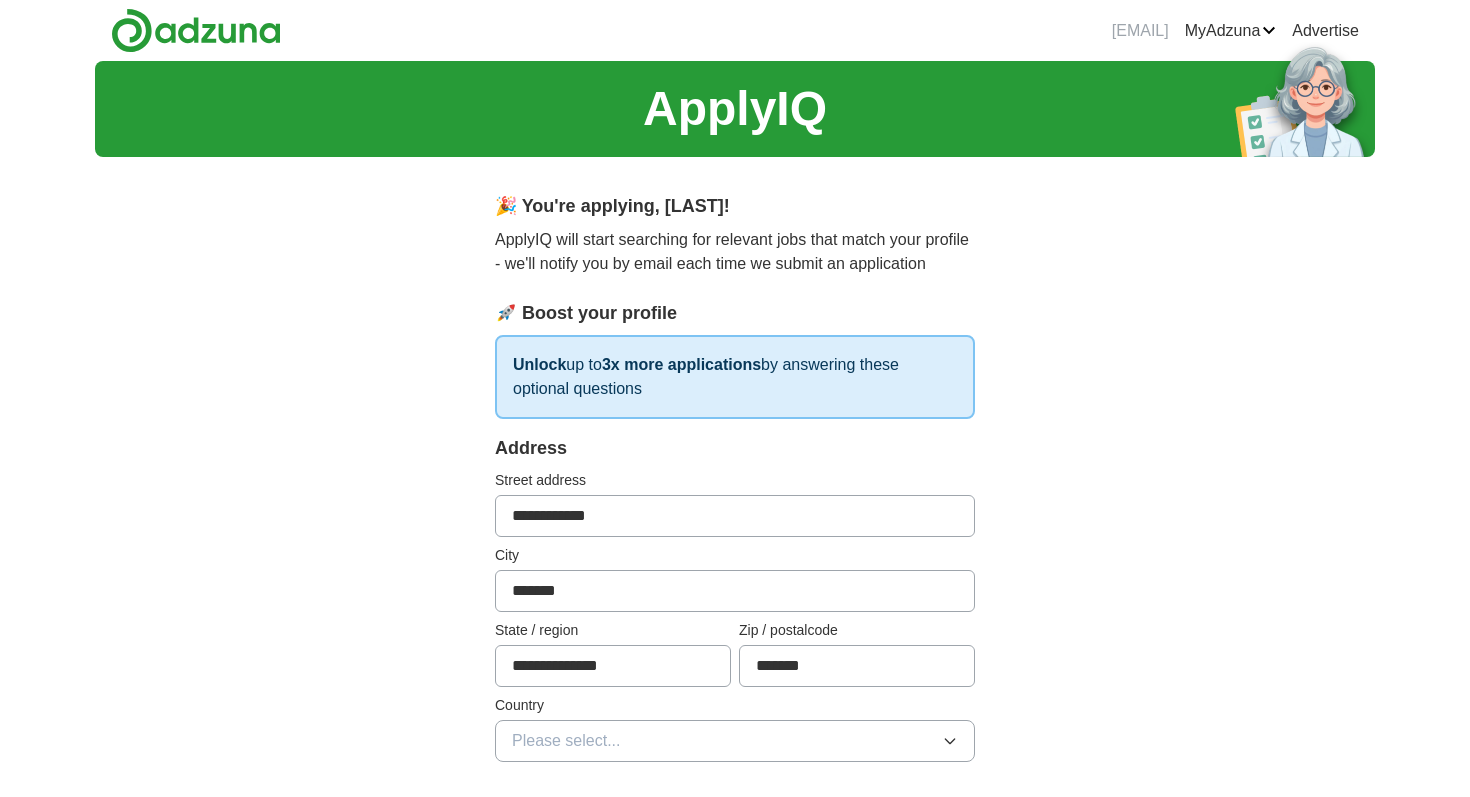 click on "**********" at bounding box center [735, 1014] 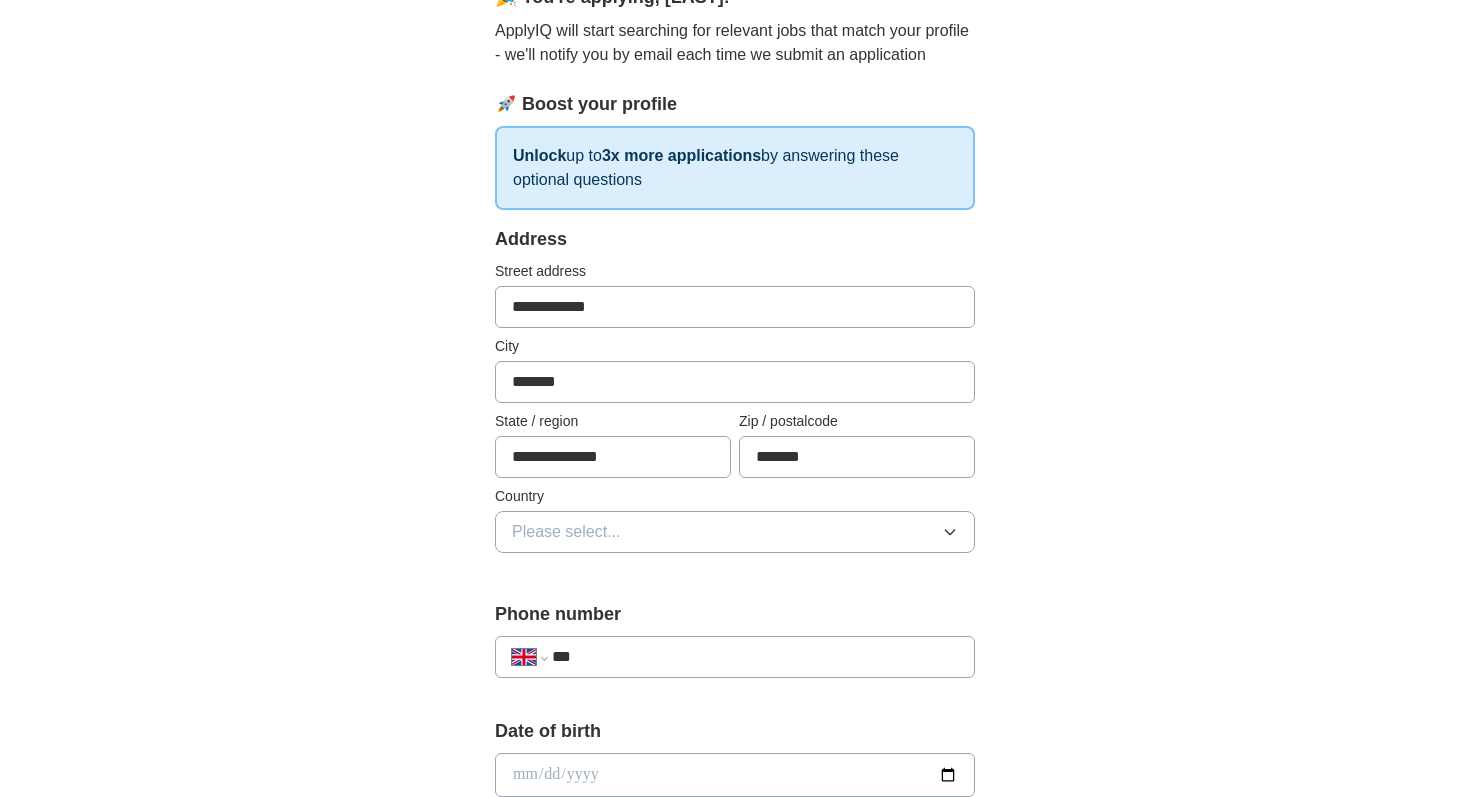 scroll, scrollTop: 227, scrollLeft: 0, axis: vertical 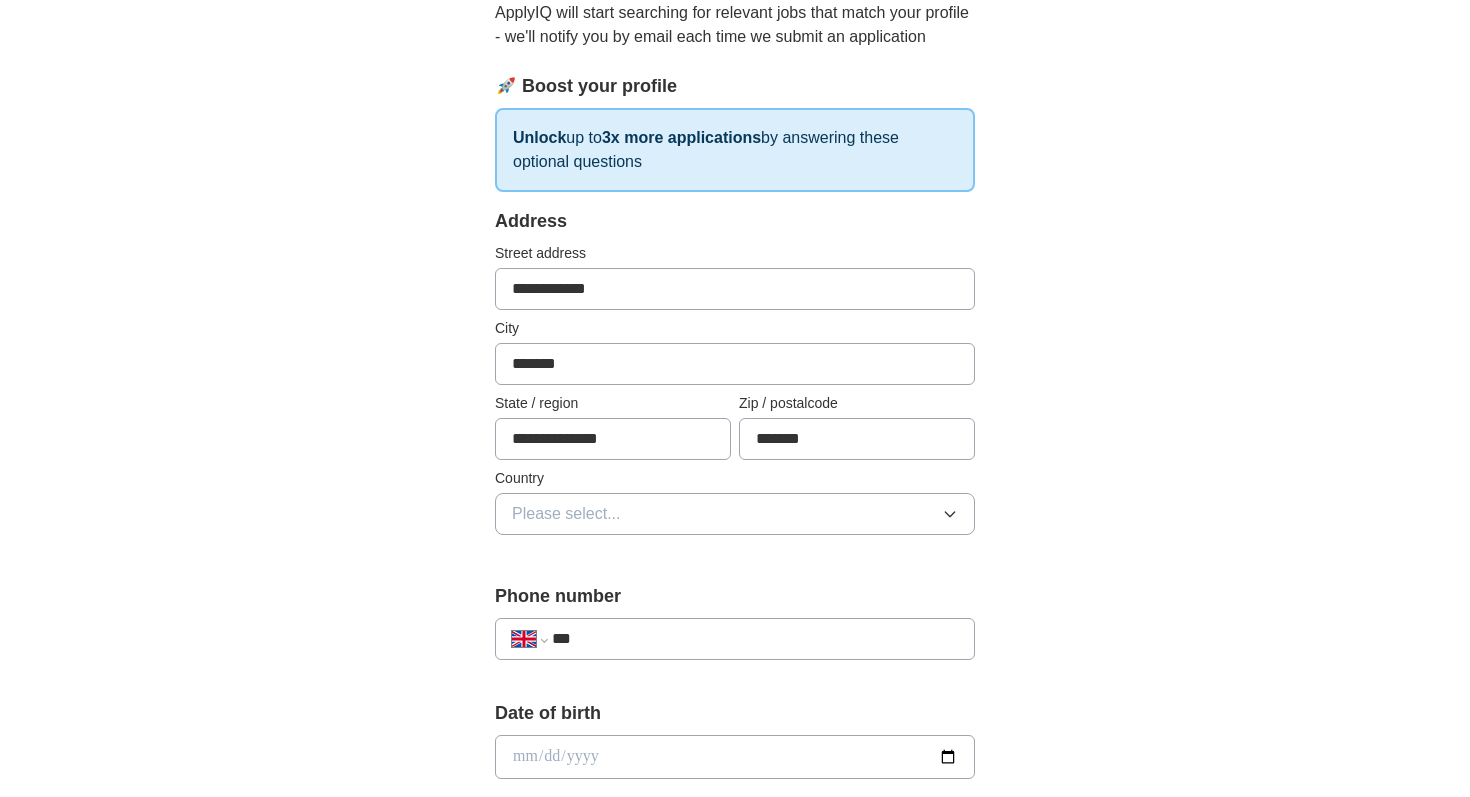 click on "Please select..." at bounding box center (566, 514) 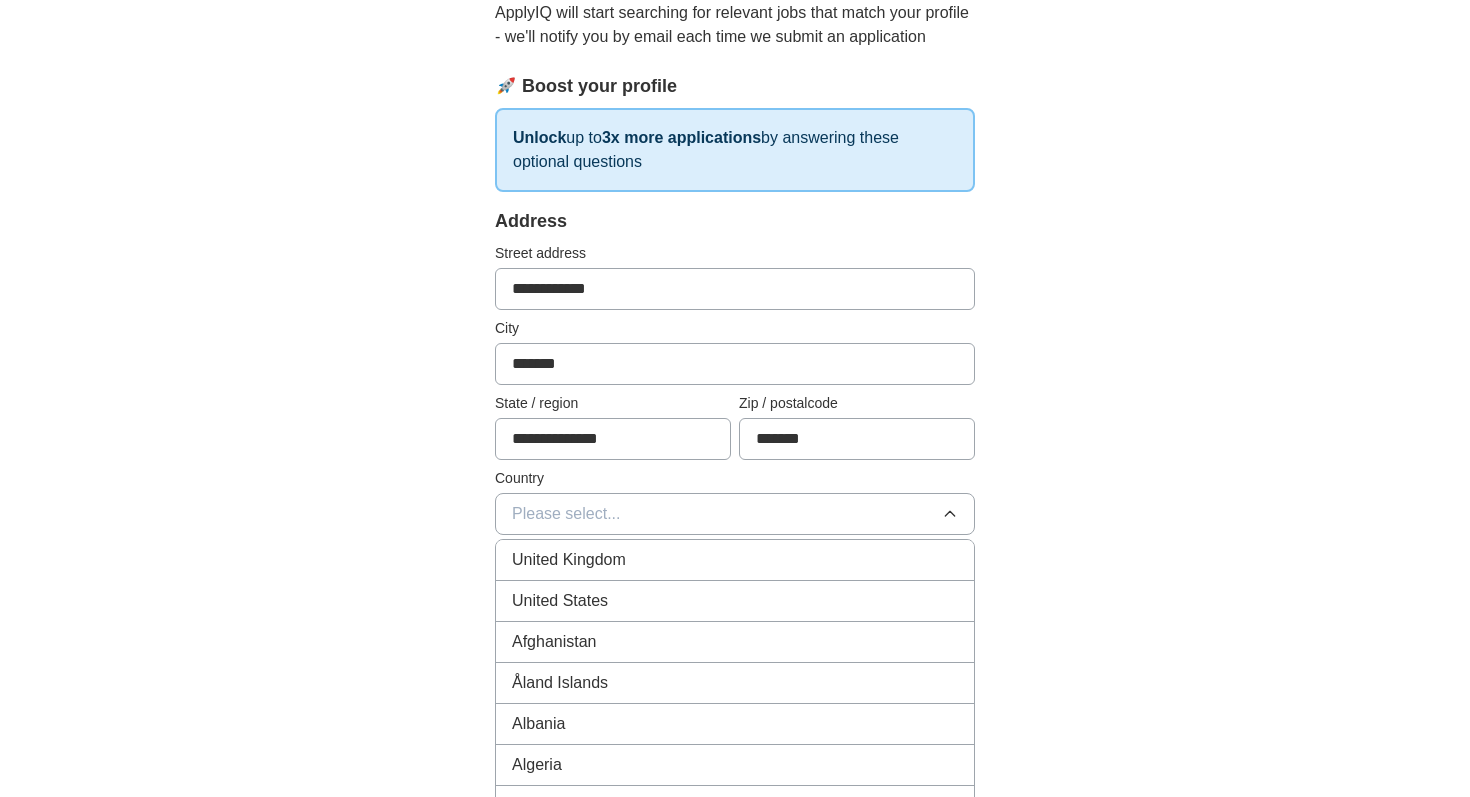 click on "United Kingdom" at bounding box center (569, 560) 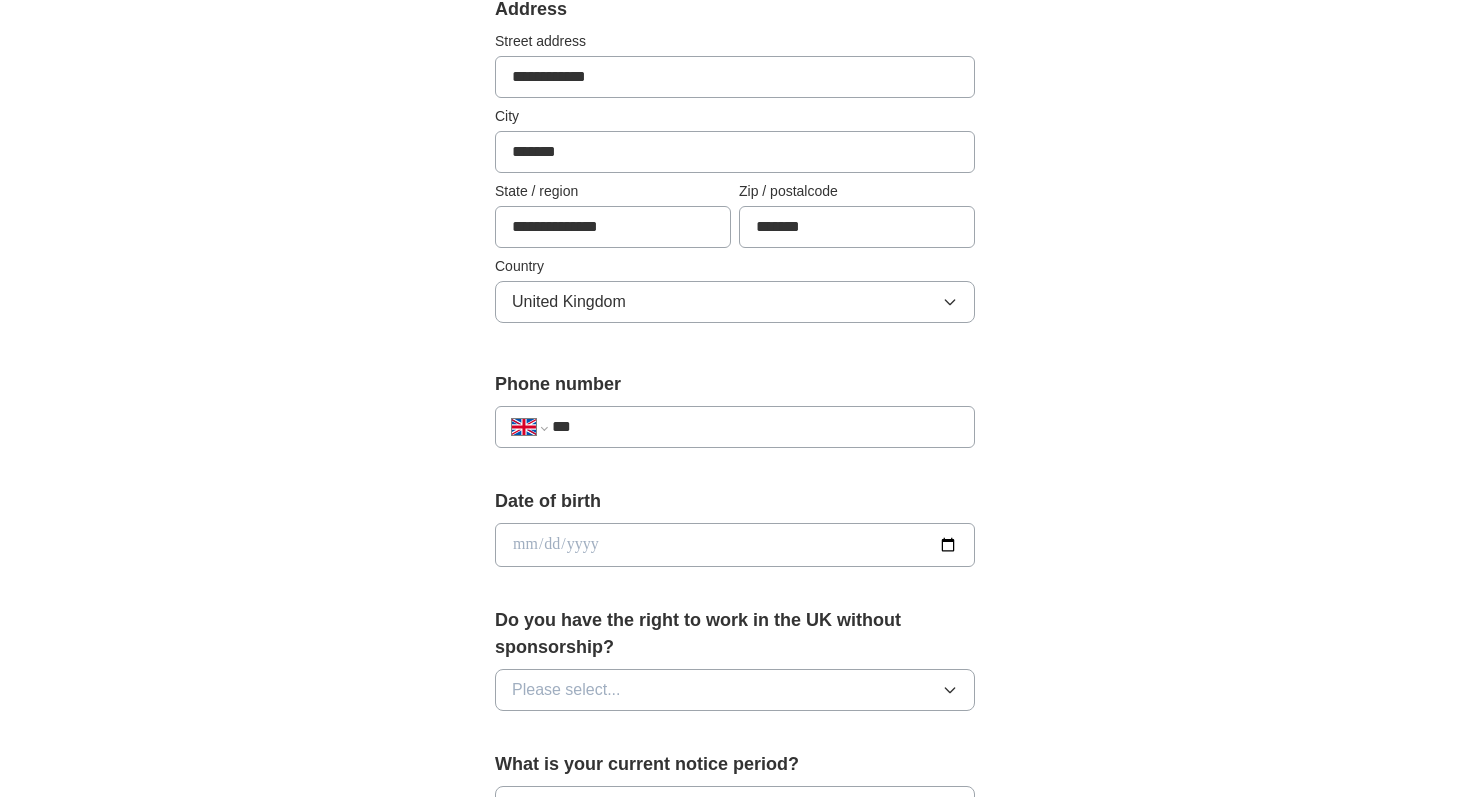 scroll, scrollTop: 454, scrollLeft: 0, axis: vertical 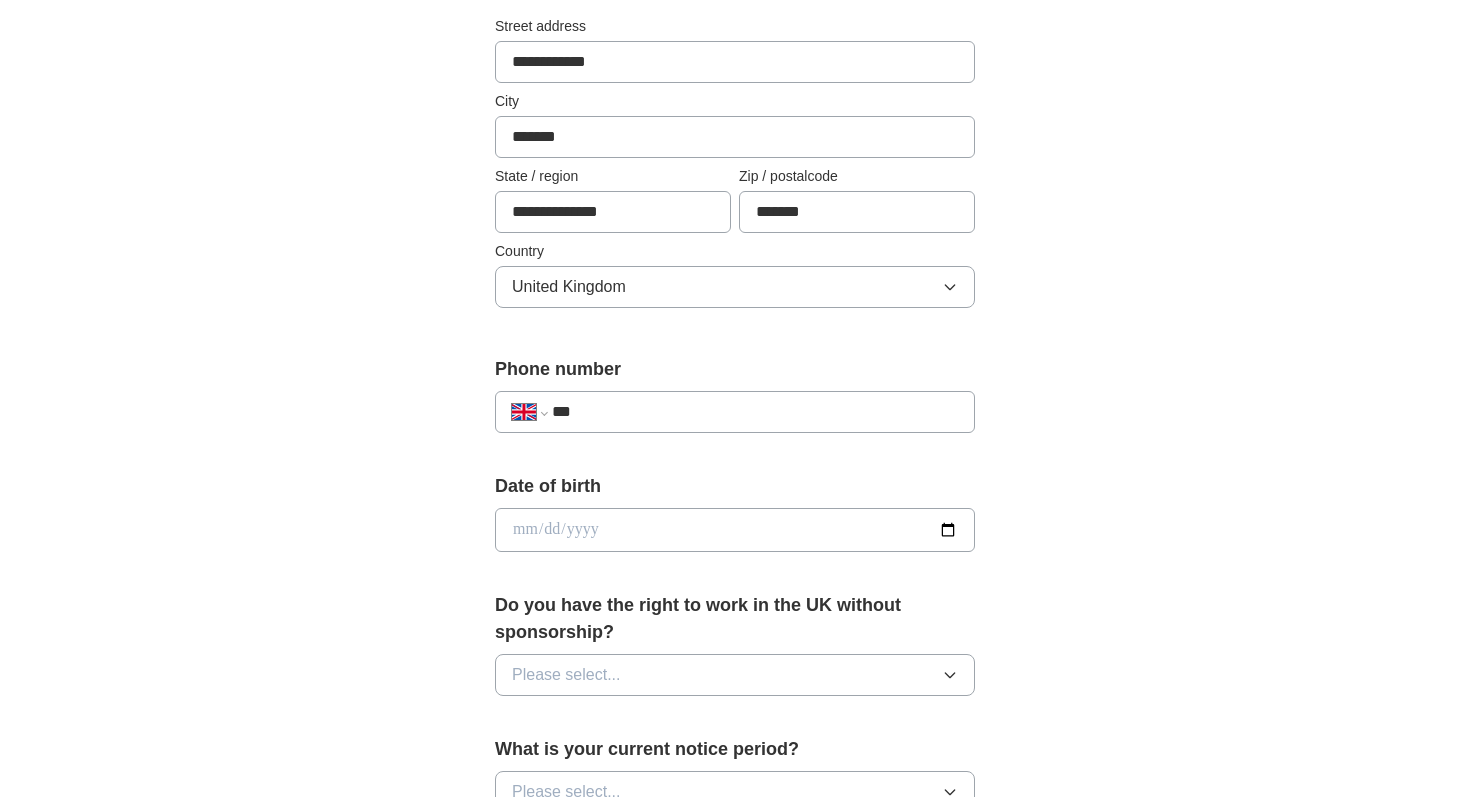 click at bounding box center [735, 530] 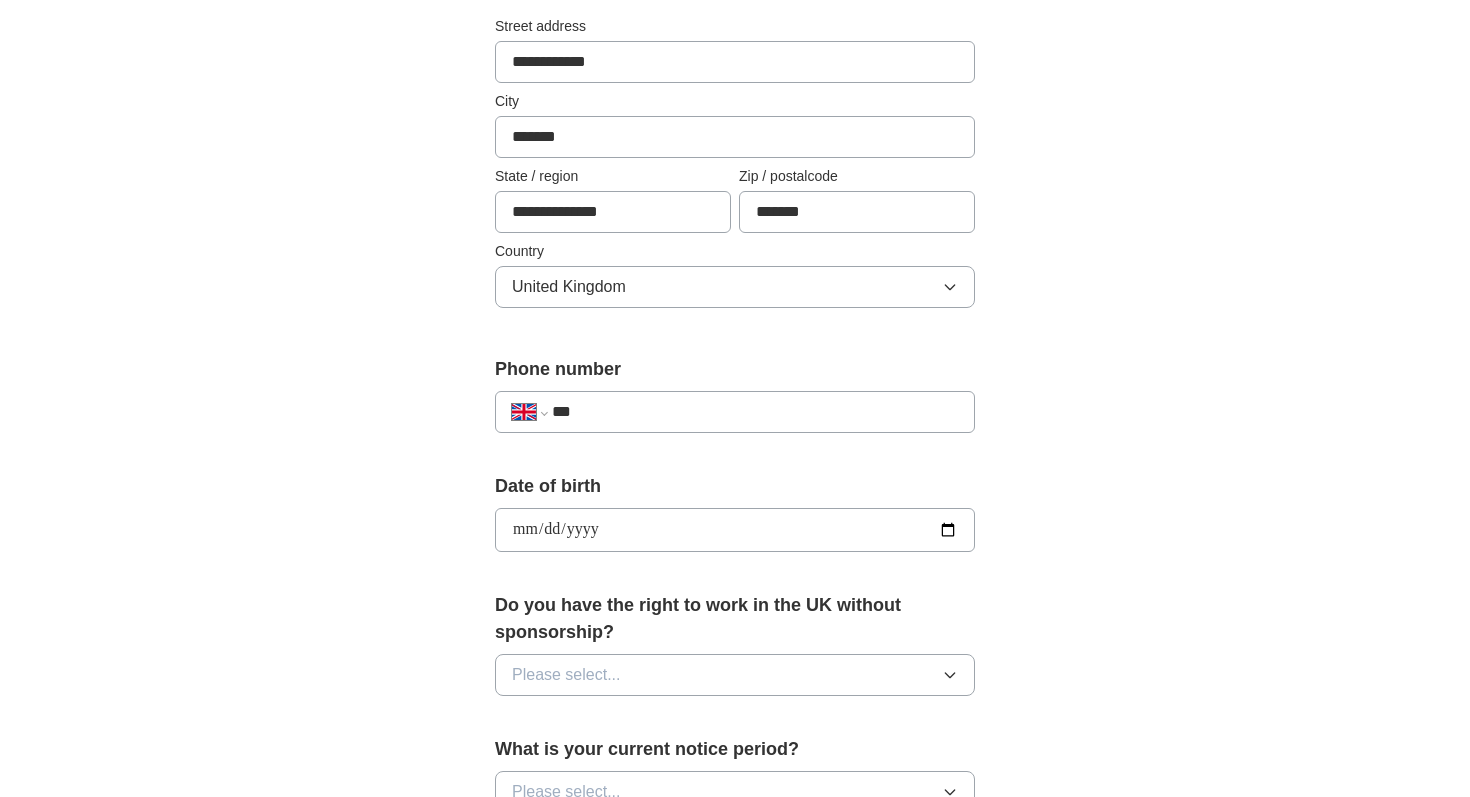 type on "**********" 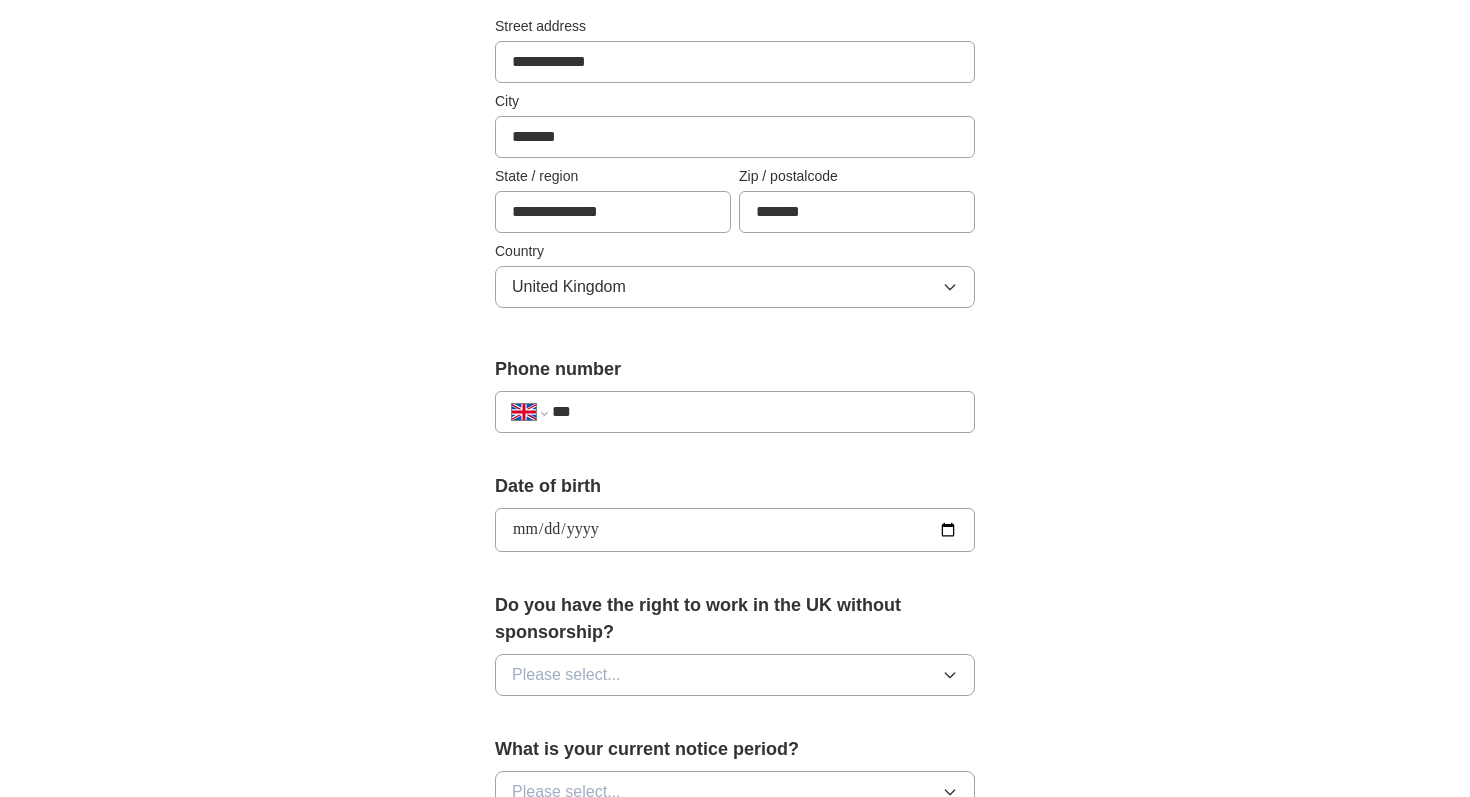 click on "**********" at bounding box center (735, 560) 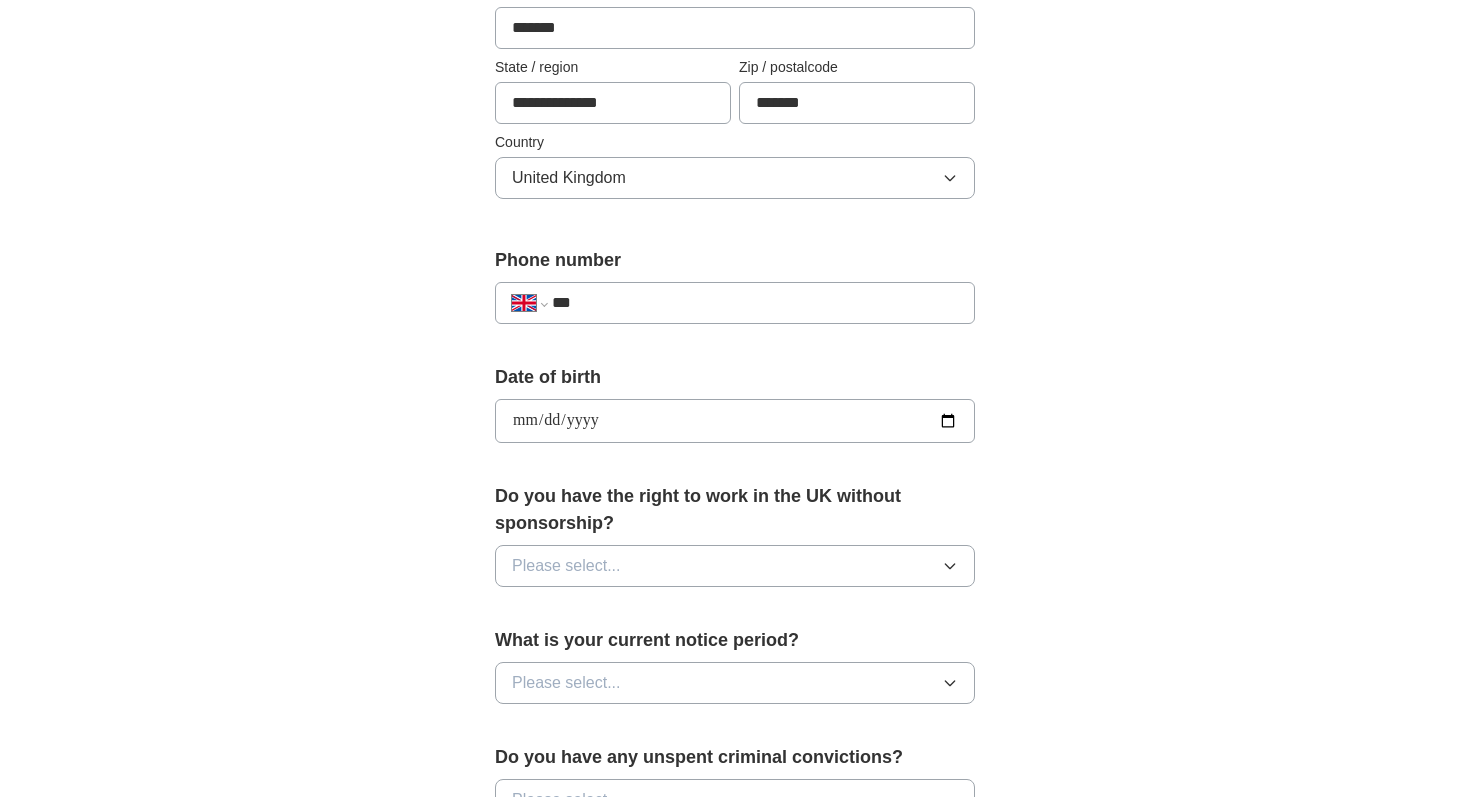 scroll, scrollTop: 564, scrollLeft: 0, axis: vertical 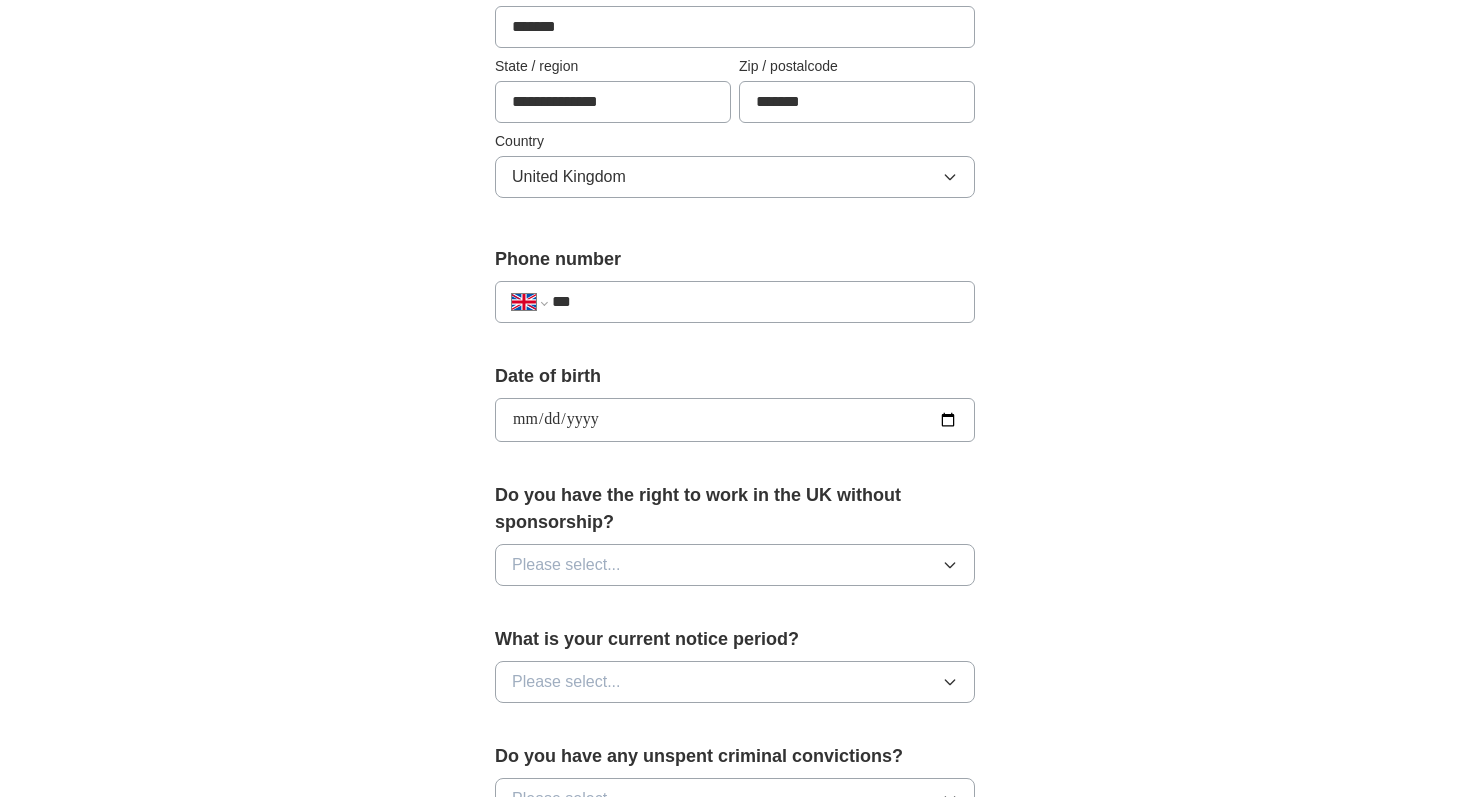 click on "Please select..." at bounding box center (566, 565) 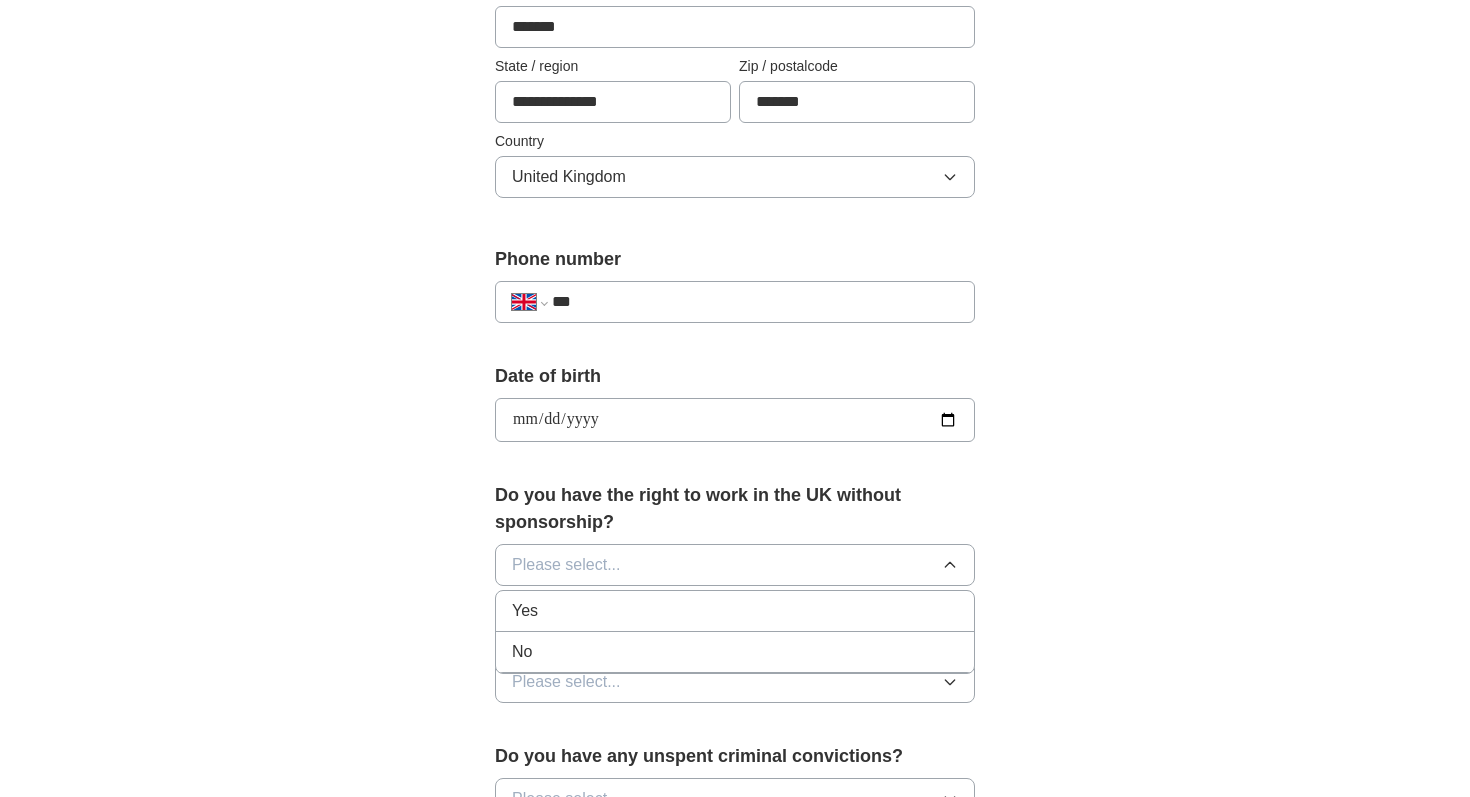 click on "Yes" at bounding box center (525, 611) 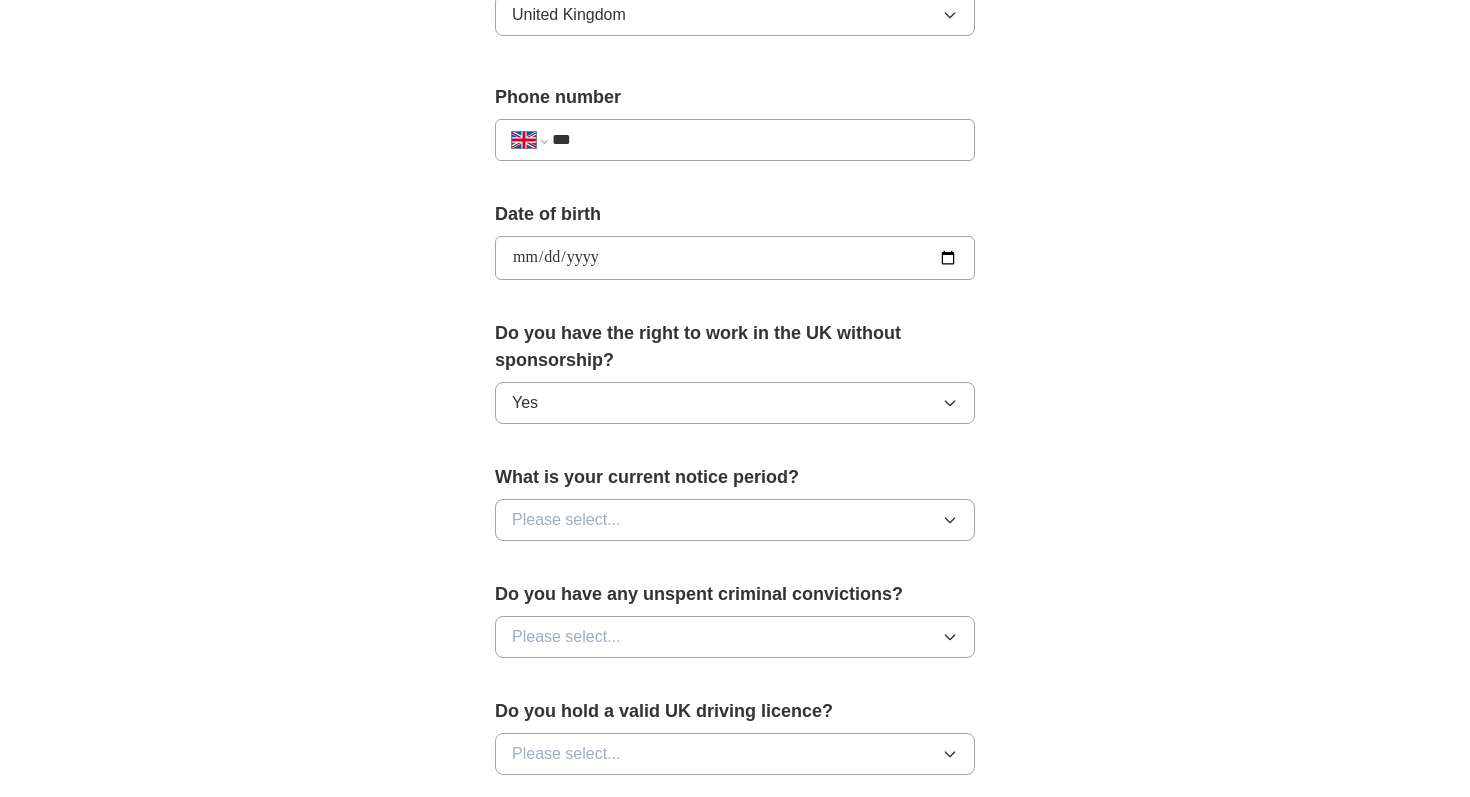 scroll, scrollTop: 728, scrollLeft: 0, axis: vertical 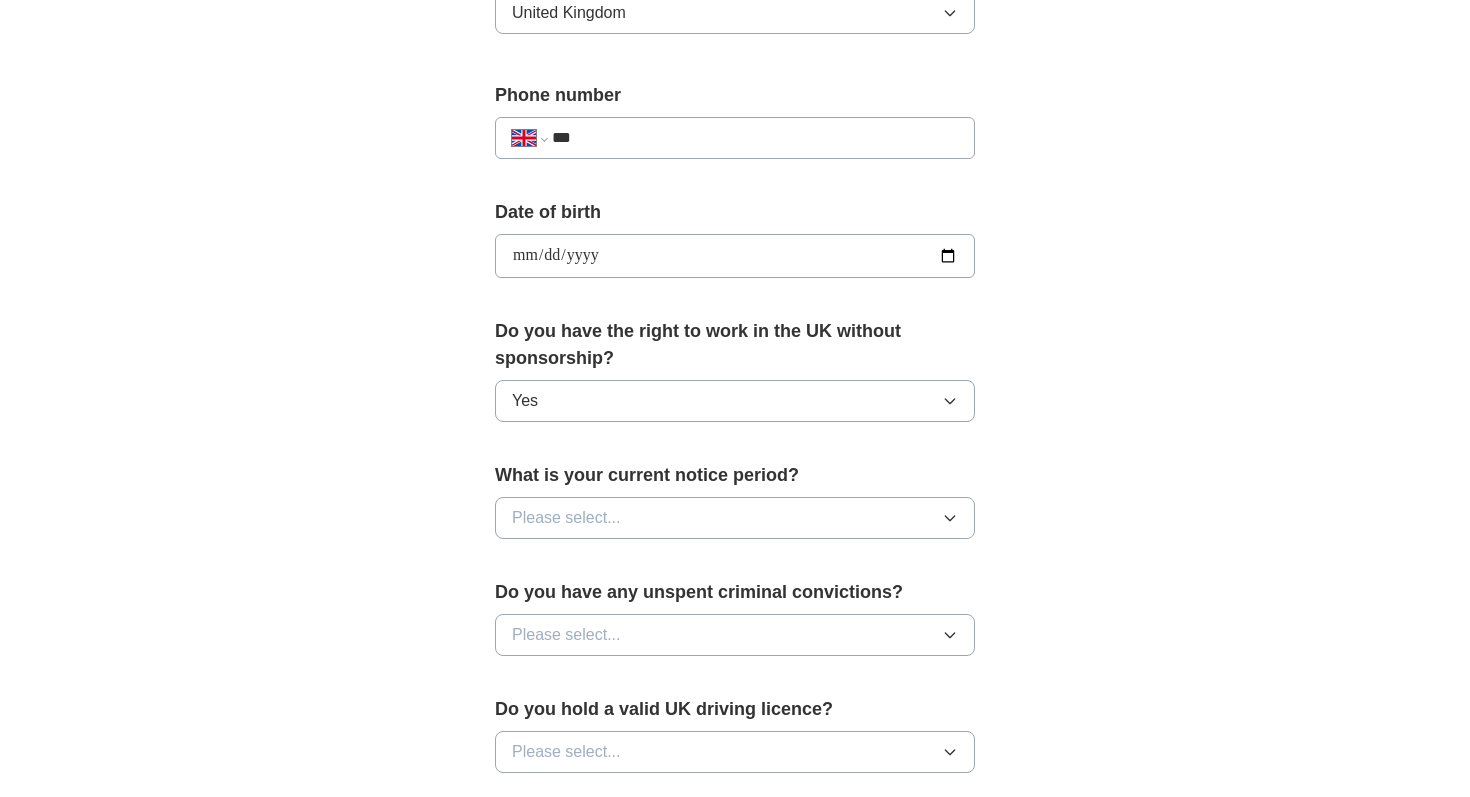 click on "Please select..." at bounding box center (566, 518) 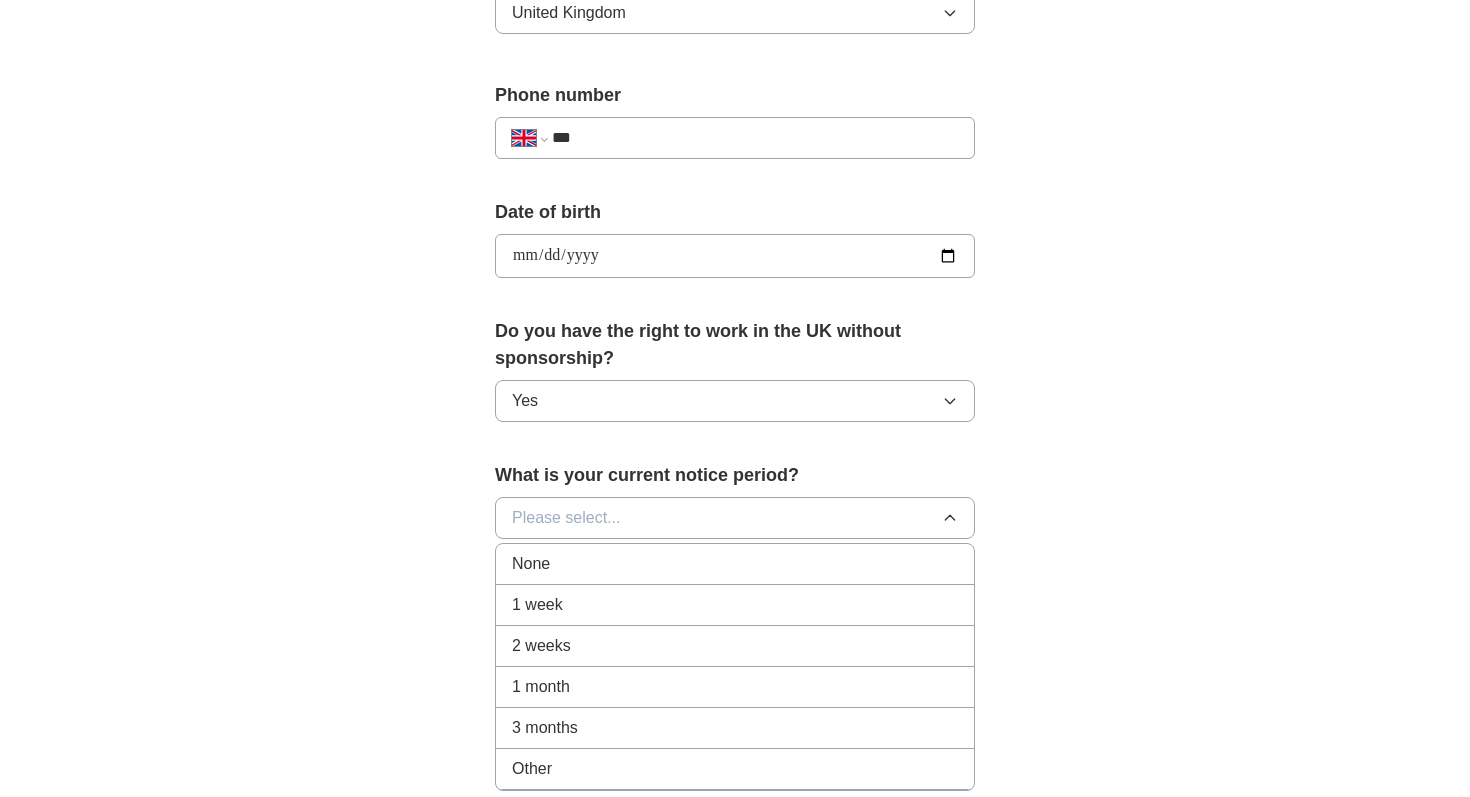 click on "None" at bounding box center [531, 564] 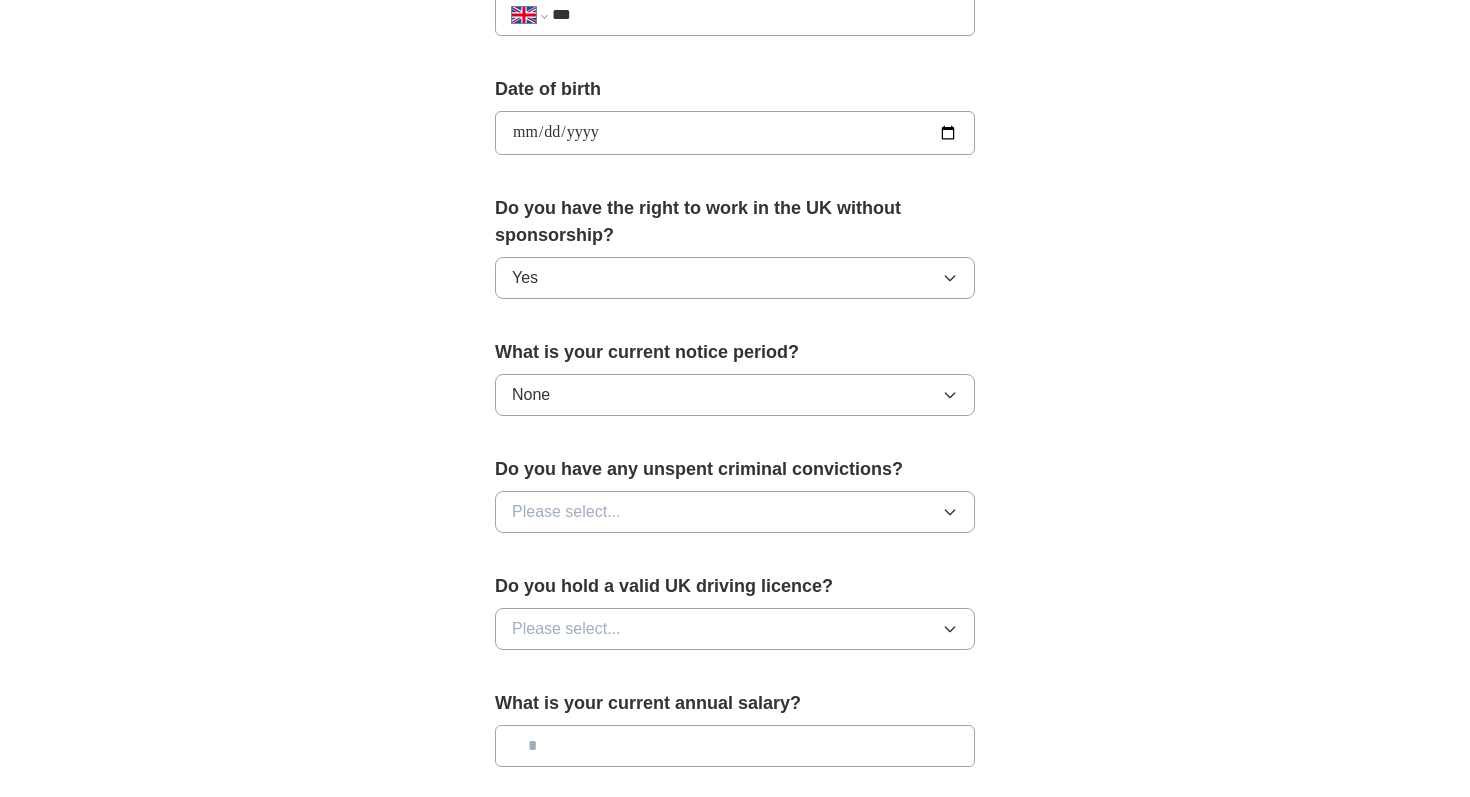 scroll, scrollTop: 853, scrollLeft: 0, axis: vertical 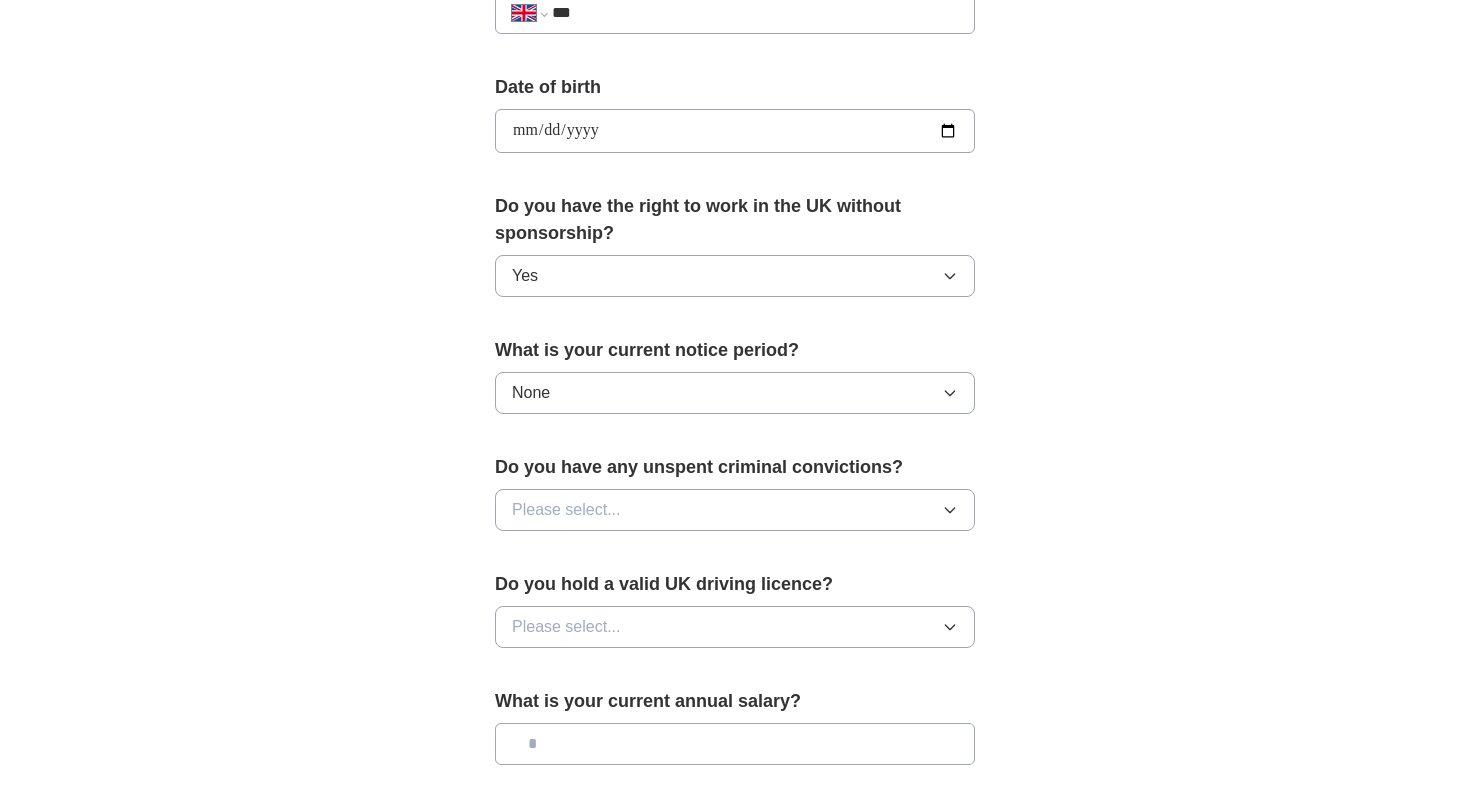 click on "Please select..." at bounding box center (566, 510) 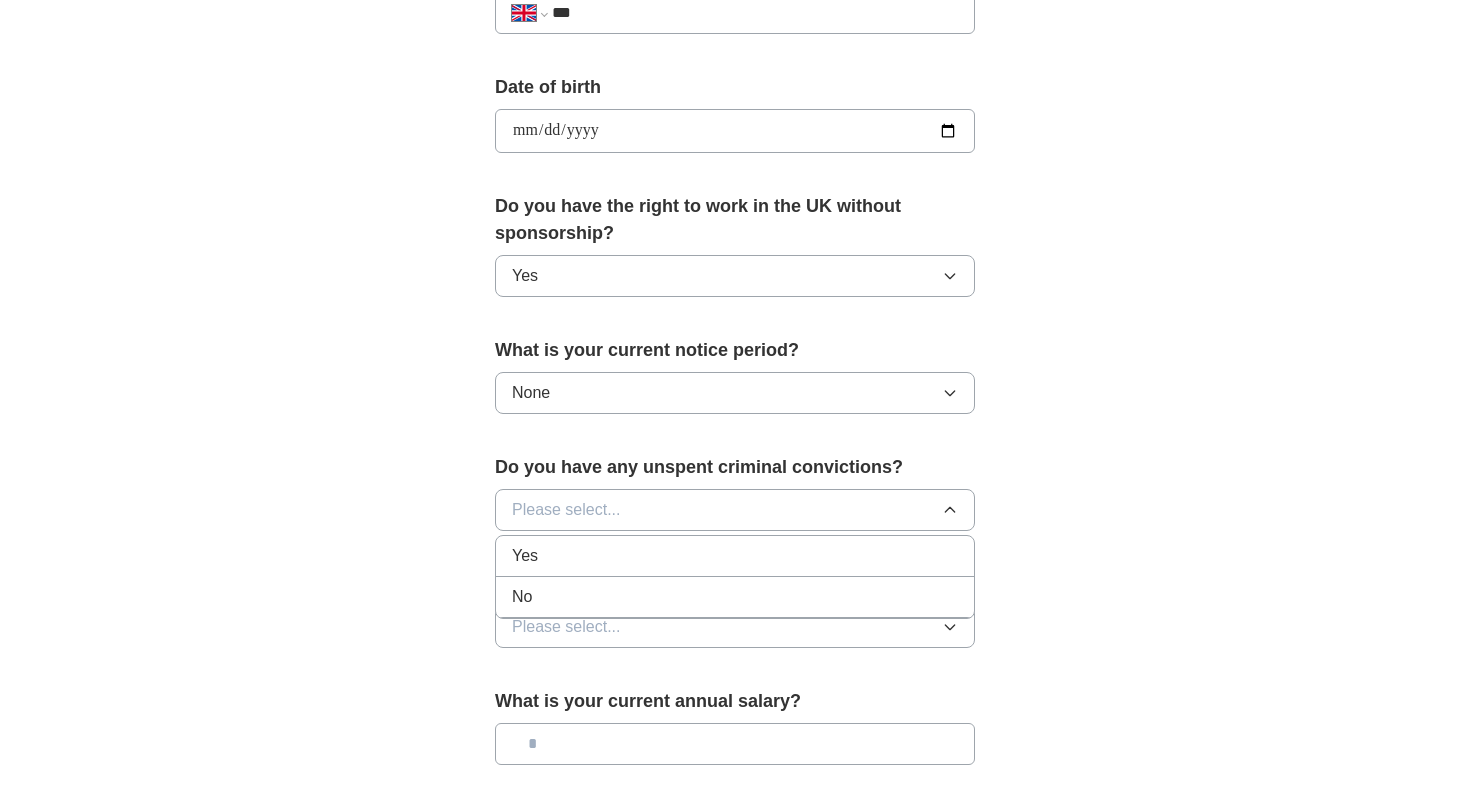 click on "No" at bounding box center (522, 597) 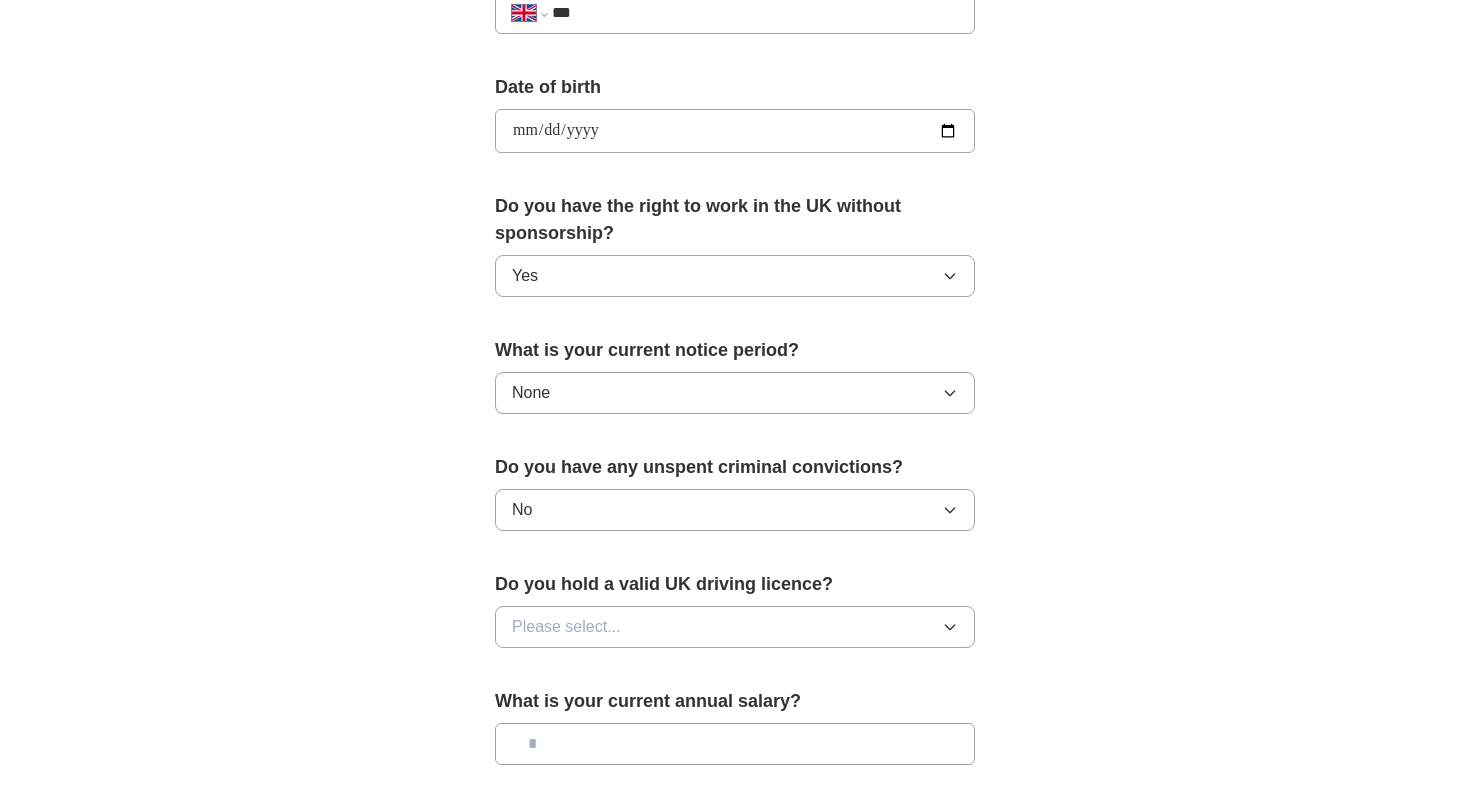 click on "Please select..." at bounding box center (566, 627) 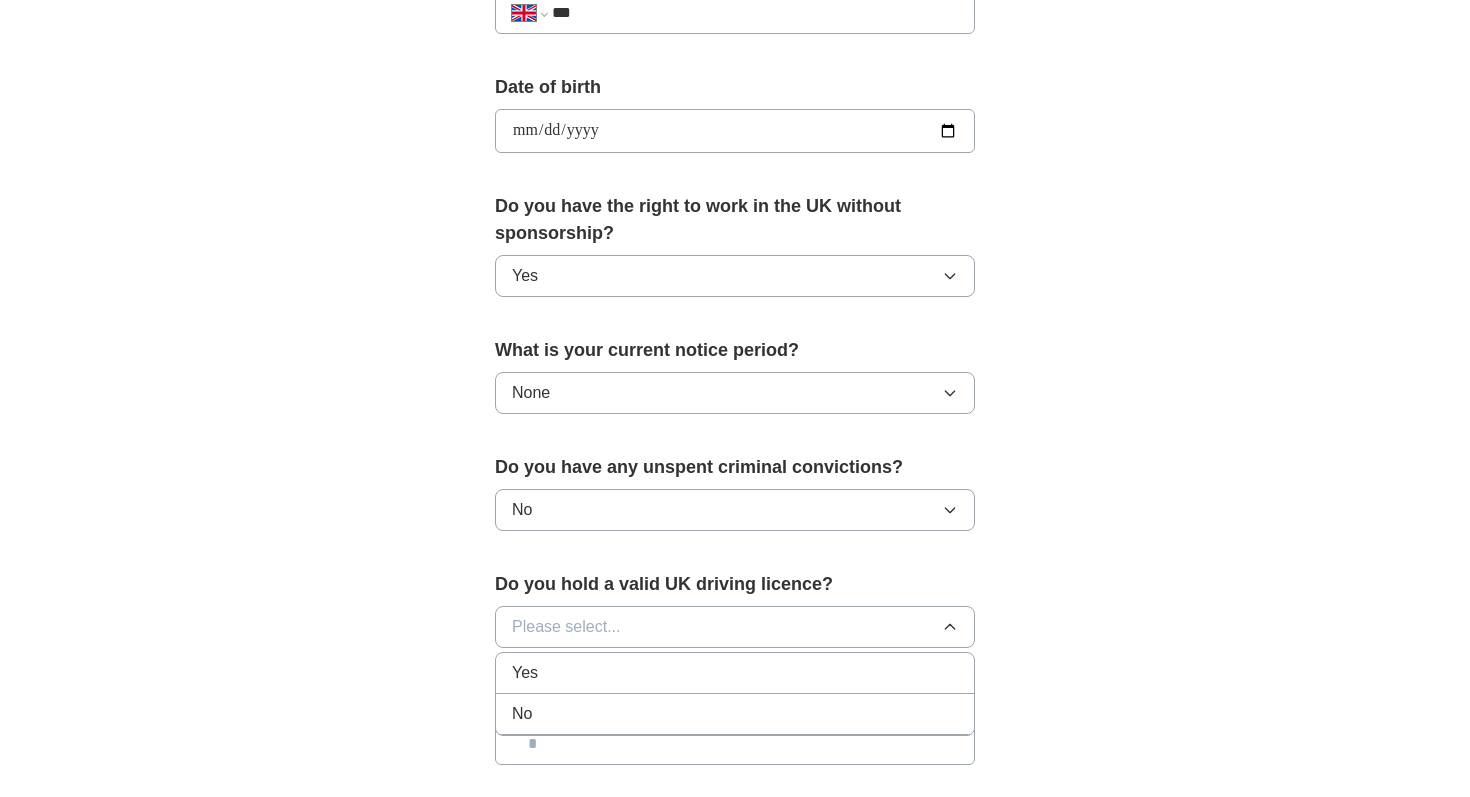 click on "Yes" at bounding box center [525, 673] 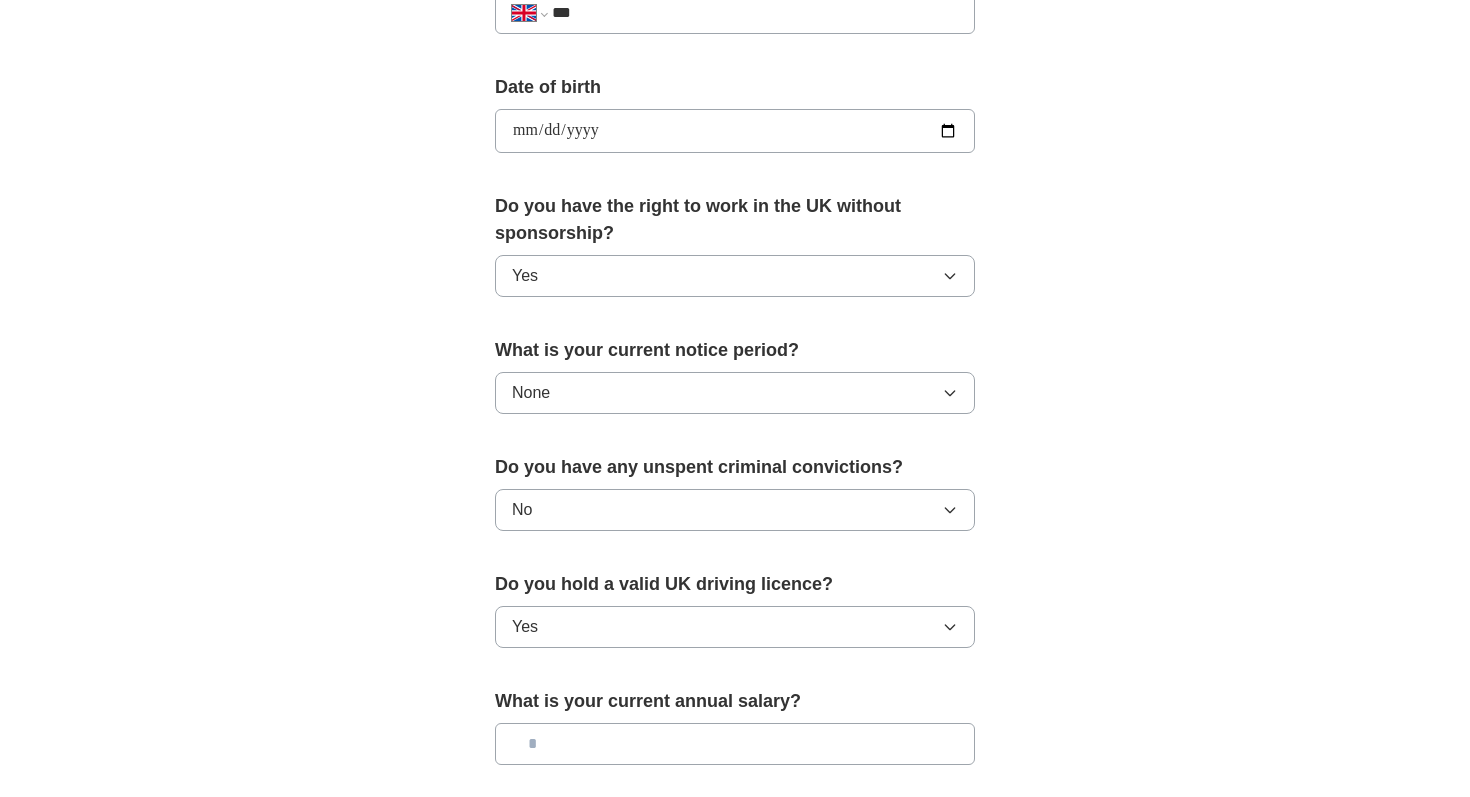 click on "**********" at bounding box center (735, 161) 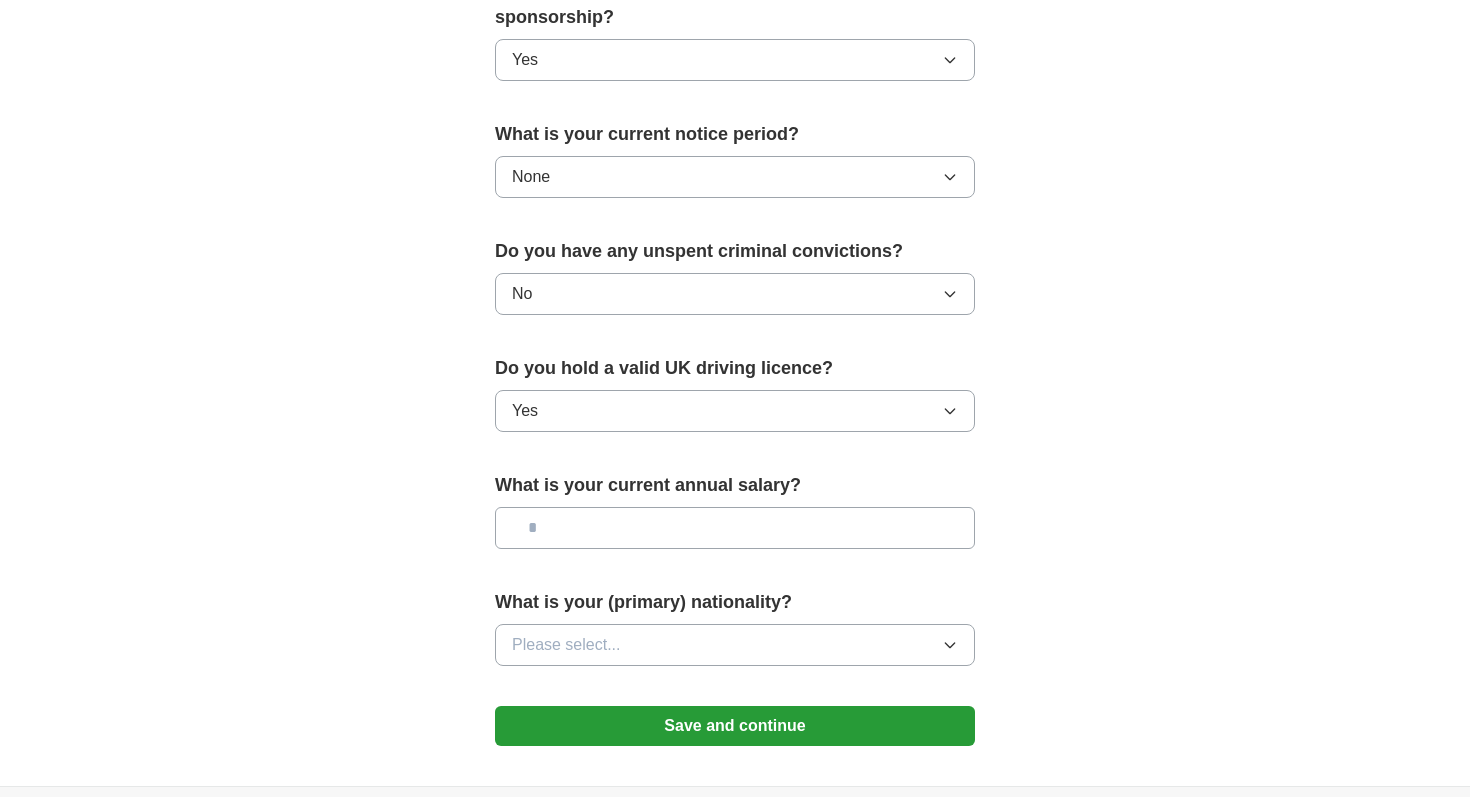 scroll, scrollTop: 1077, scrollLeft: 0, axis: vertical 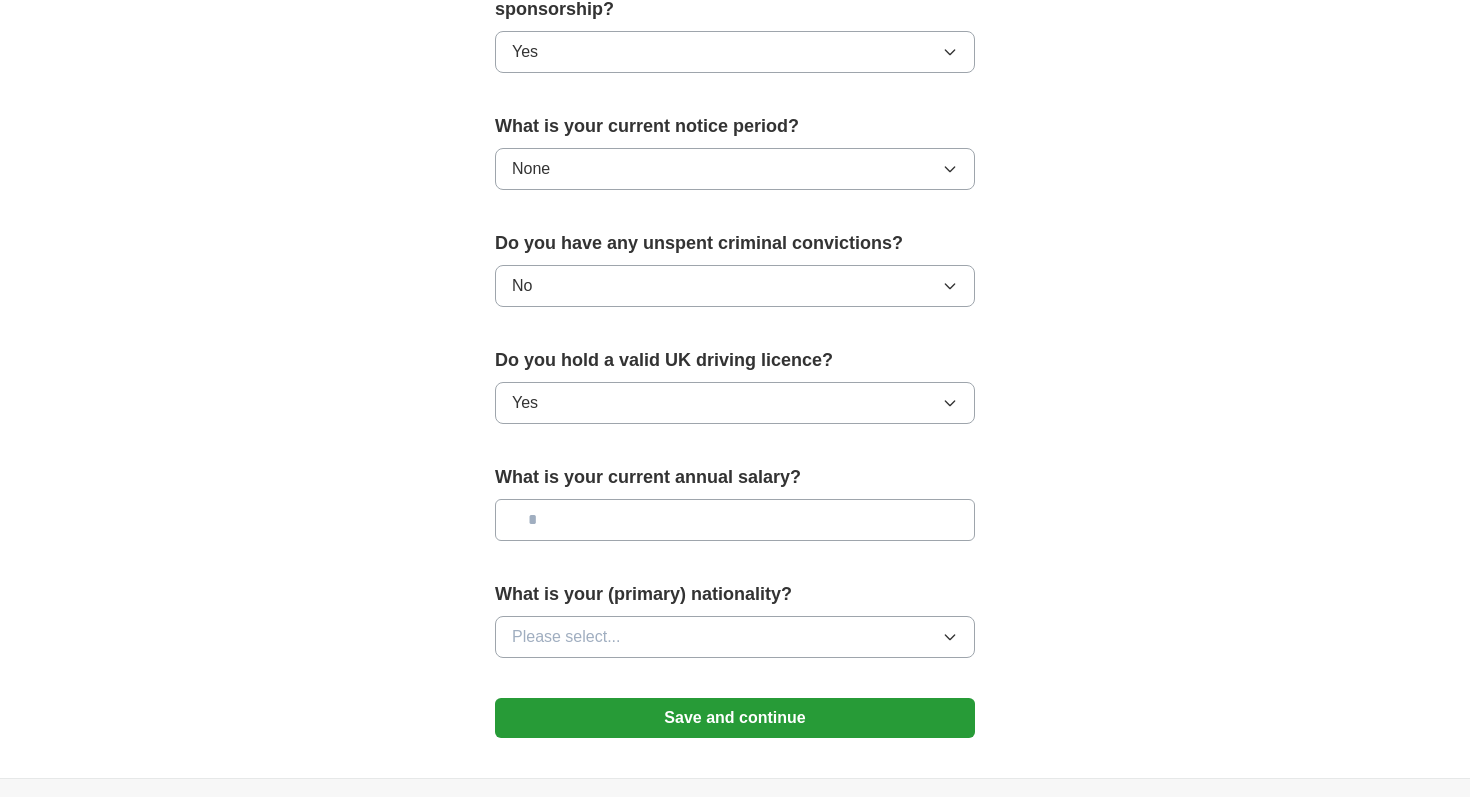 click at bounding box center (735, 520) 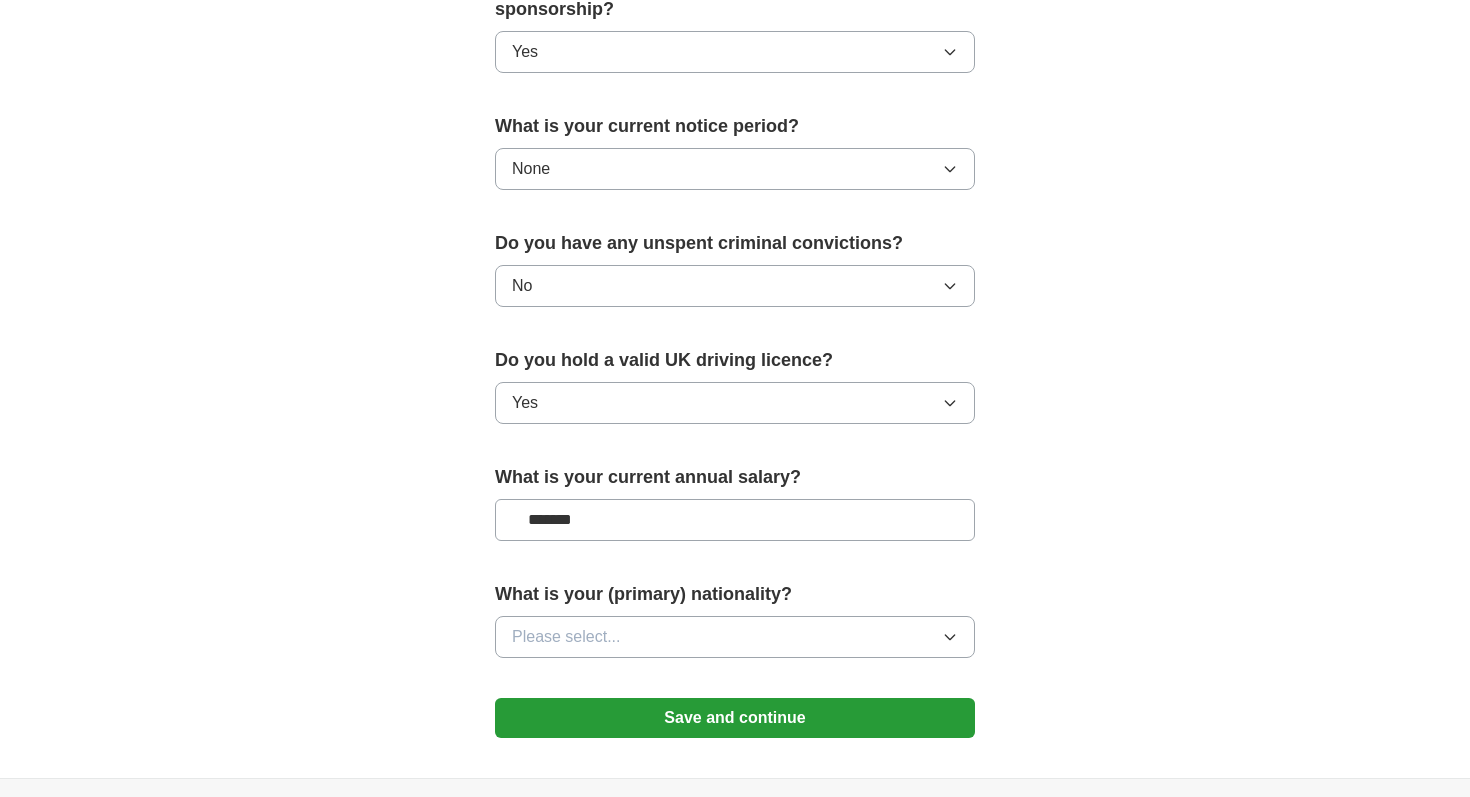 type on "*******" 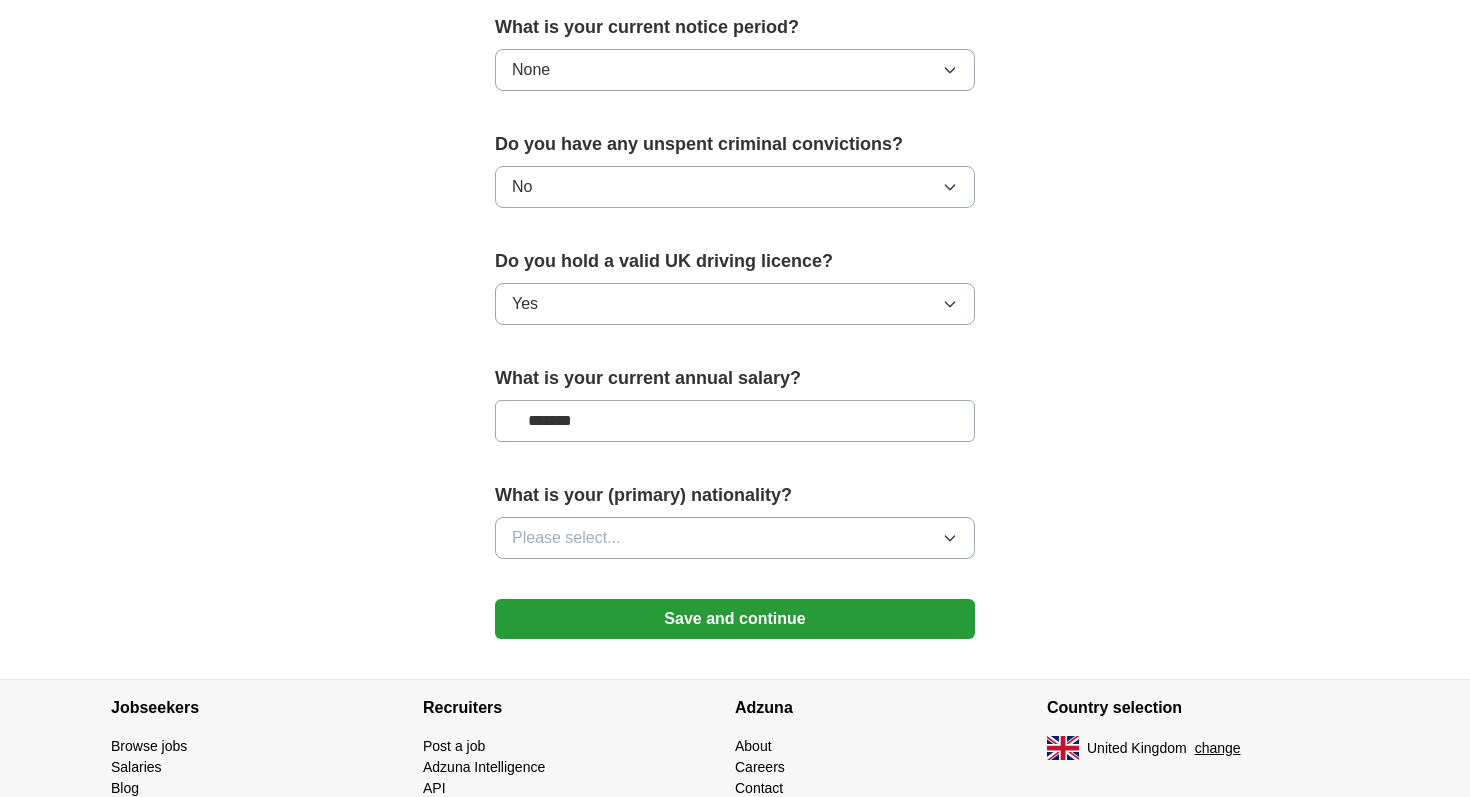 scroll, scrollTop: 1177, scrollLeft: 0, axis: vertical 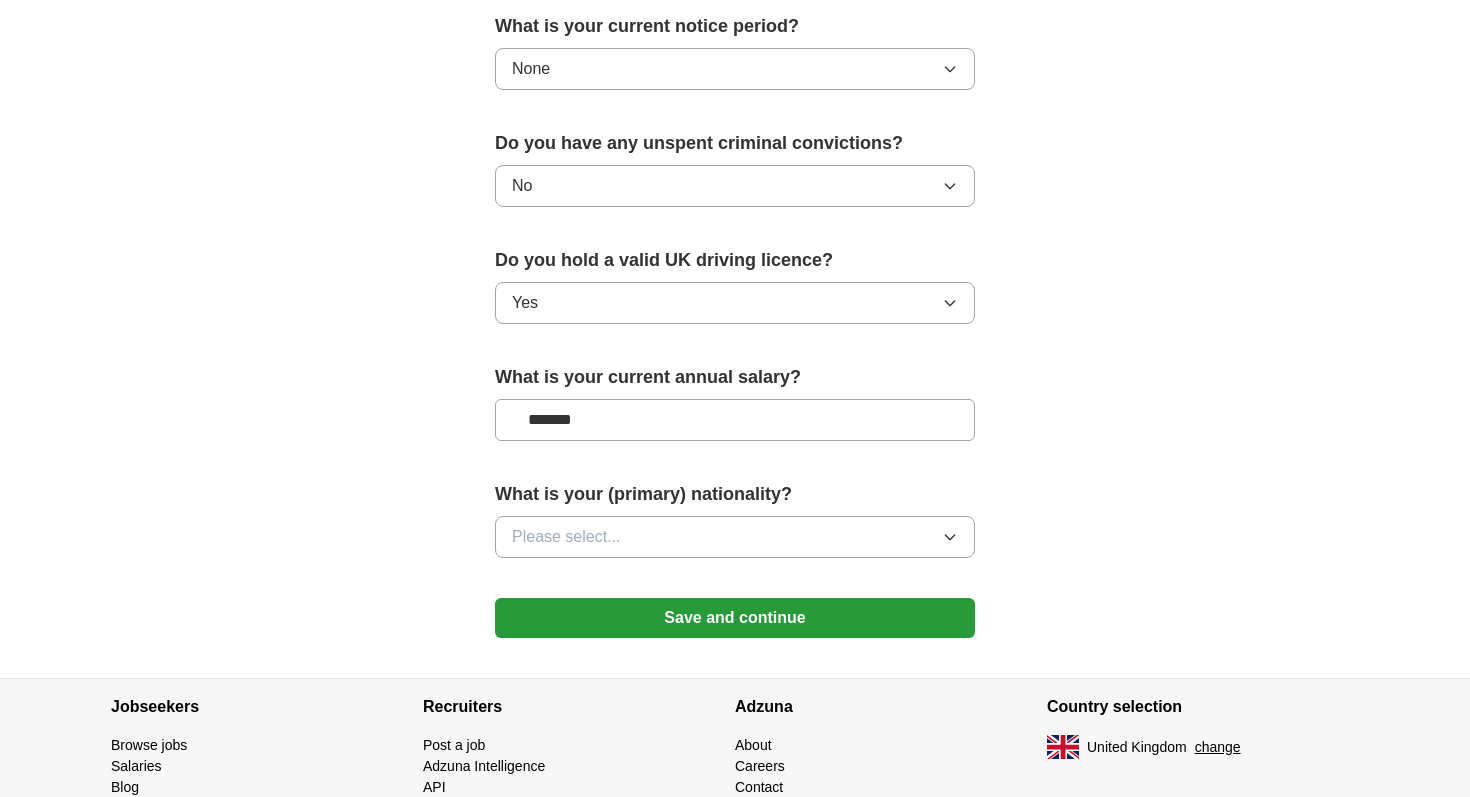 click on "Please select..." at bounding box center (566, 537) 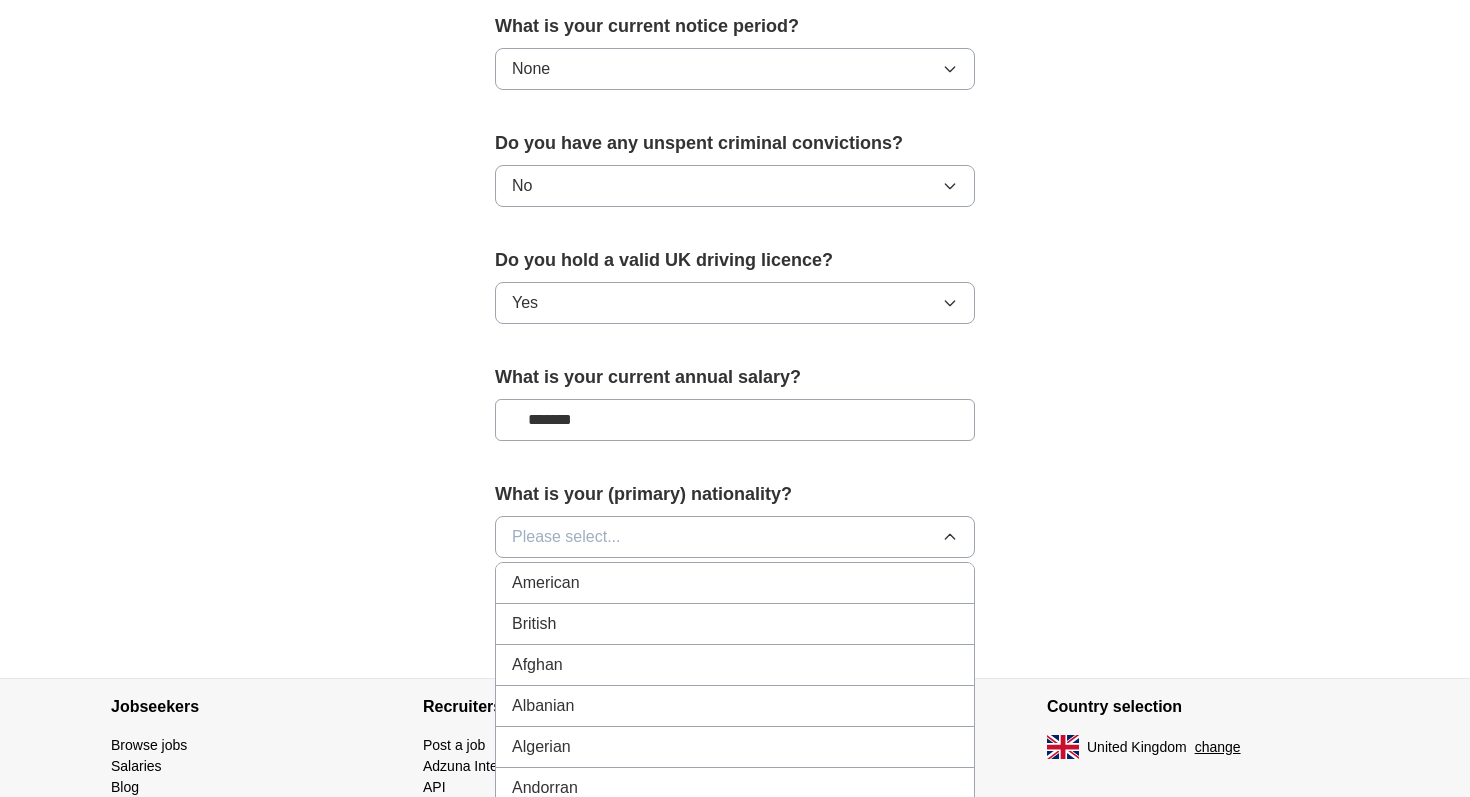 click on "British" at bounding box center [534, 624] 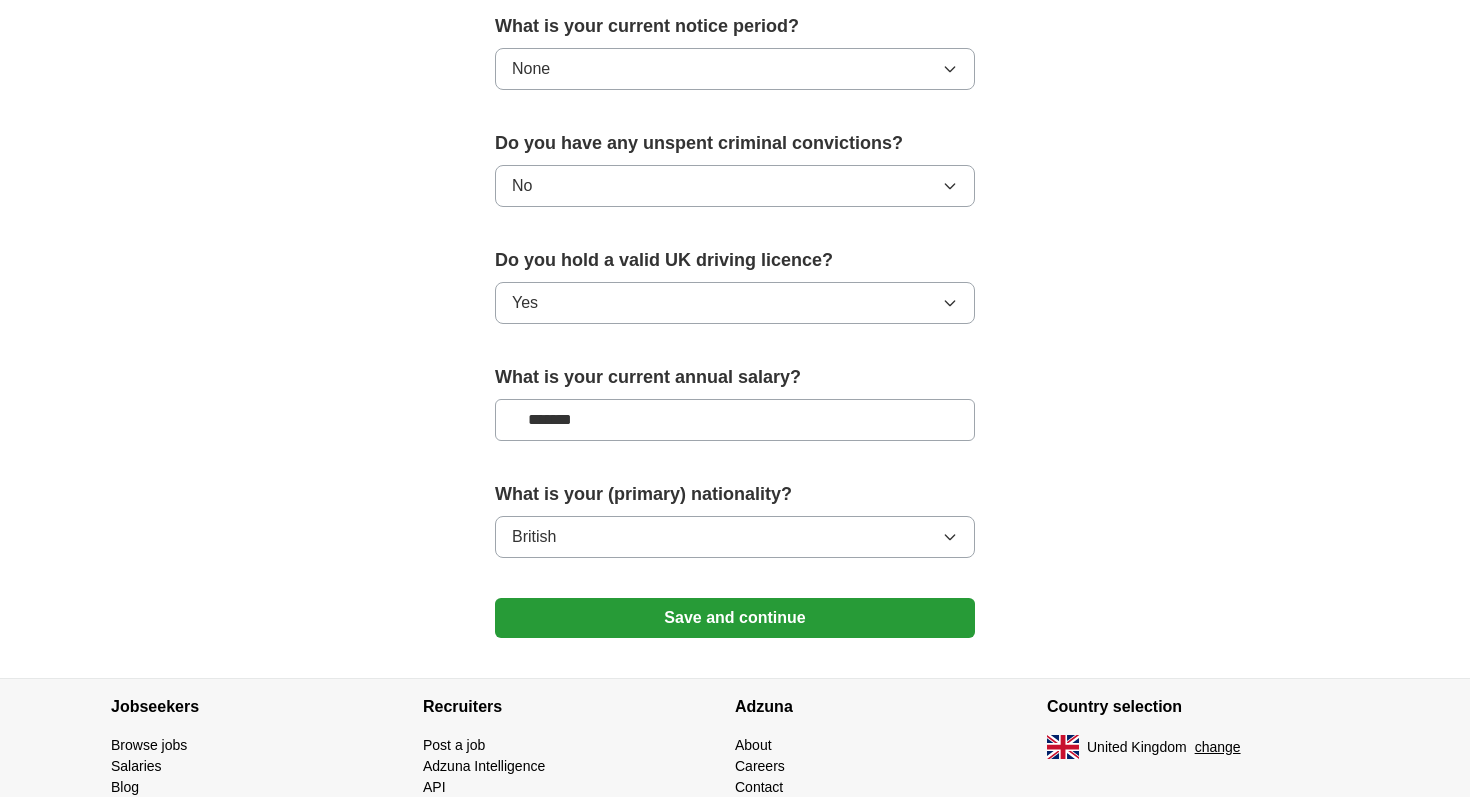 click on "Save and continue" at bounding box center (735, 618) 